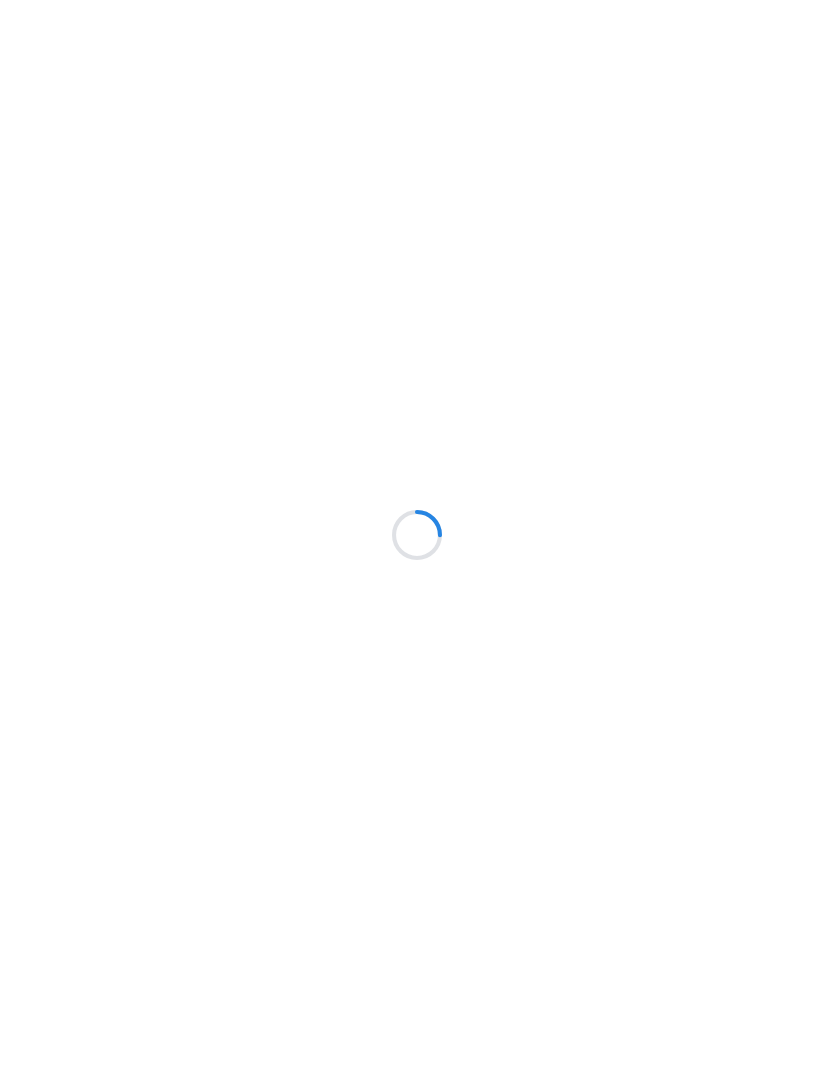 scroll, scrollTop: 0, scrollLeft: 0, axis: both 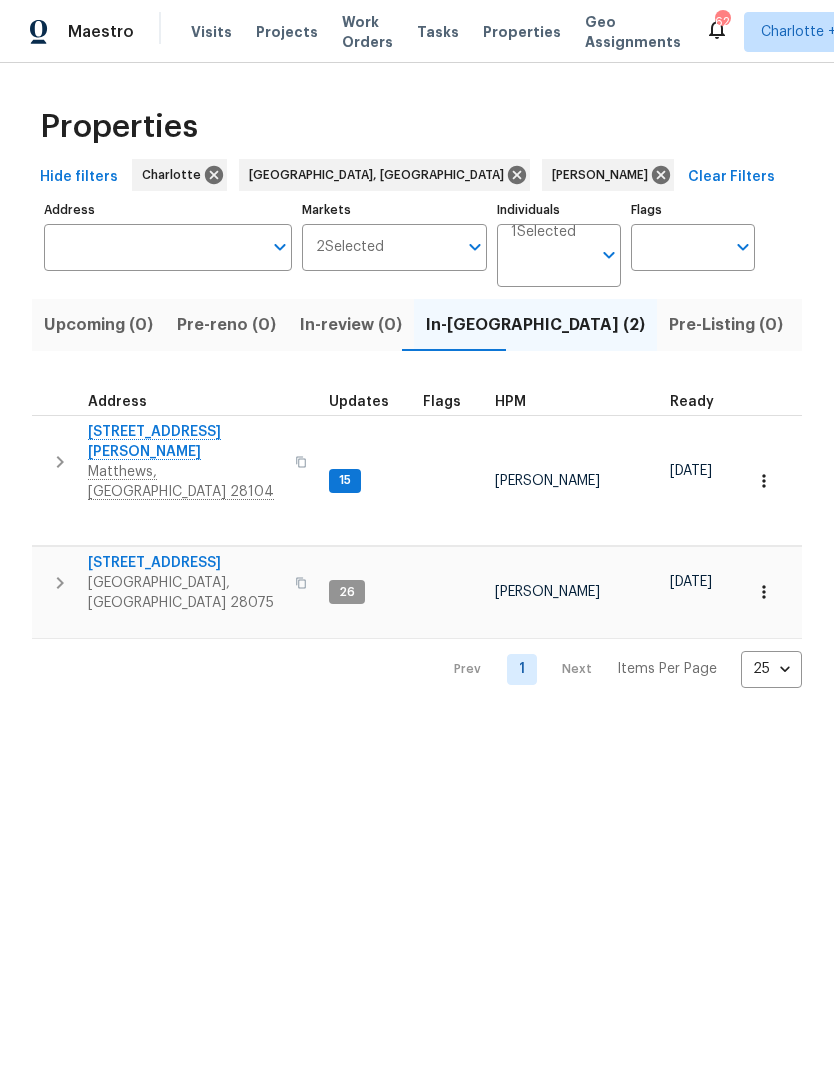 click 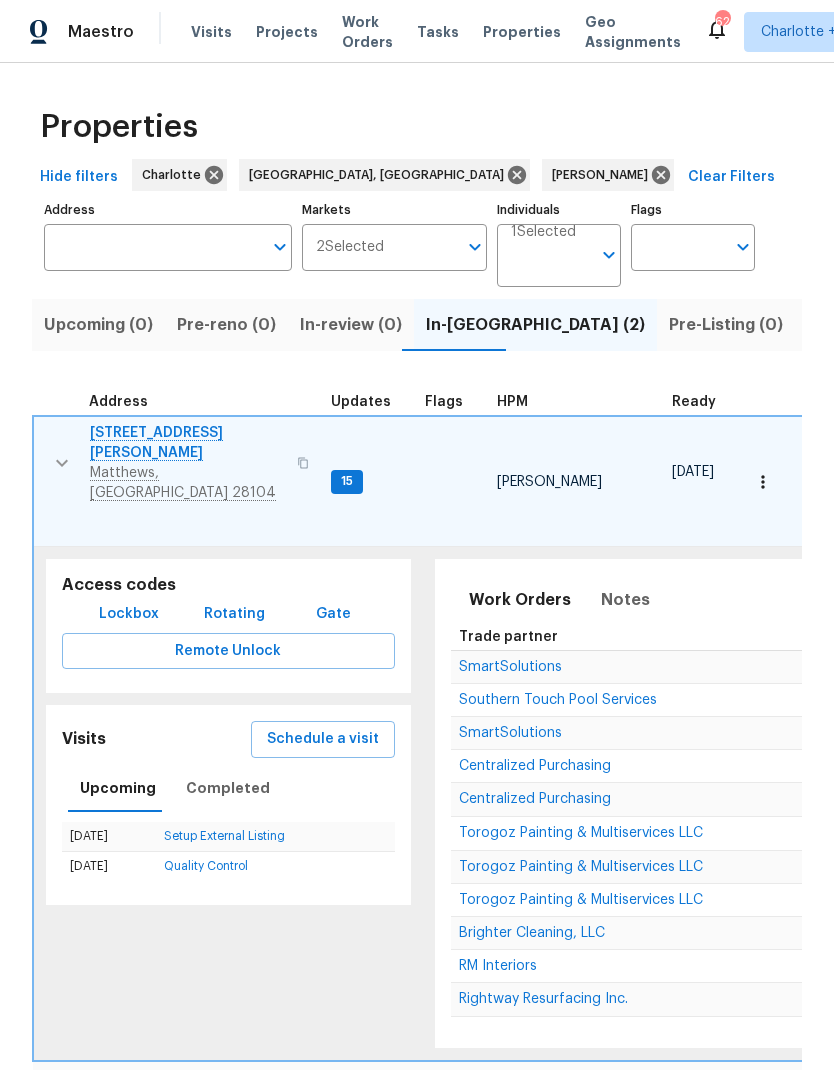 scroll, scrollTop: 0, scrollLeft: 0, axis: both 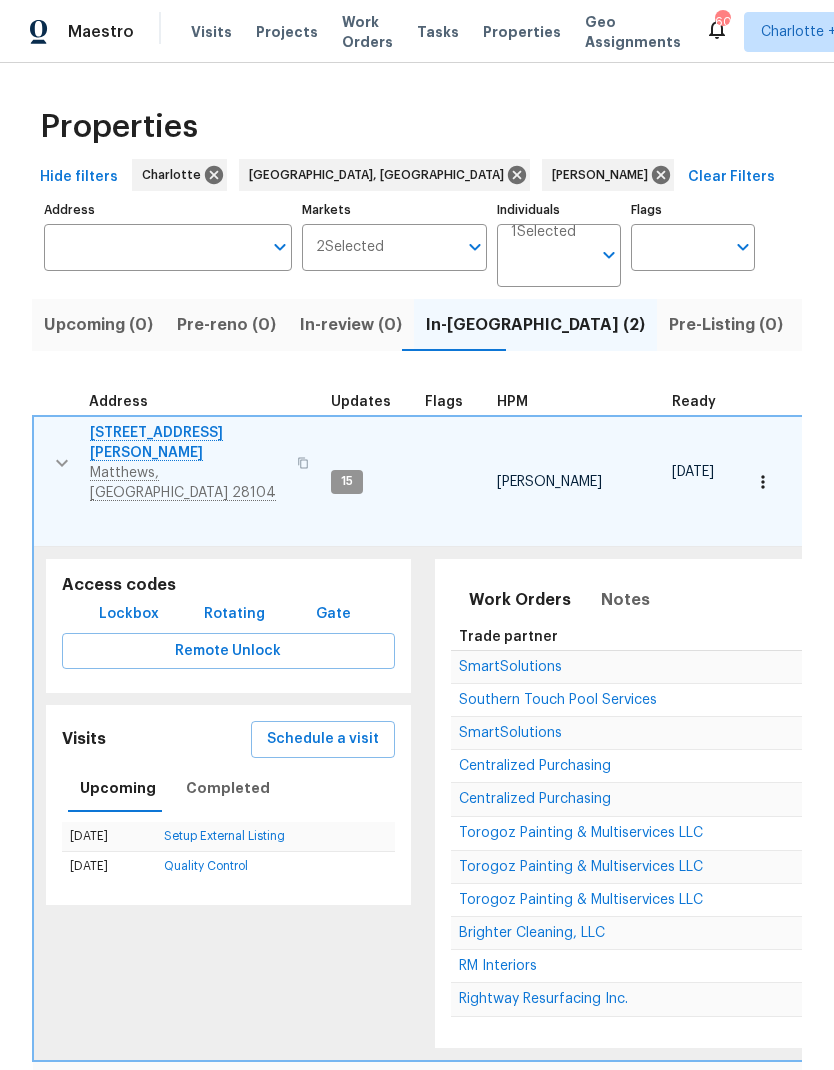 click 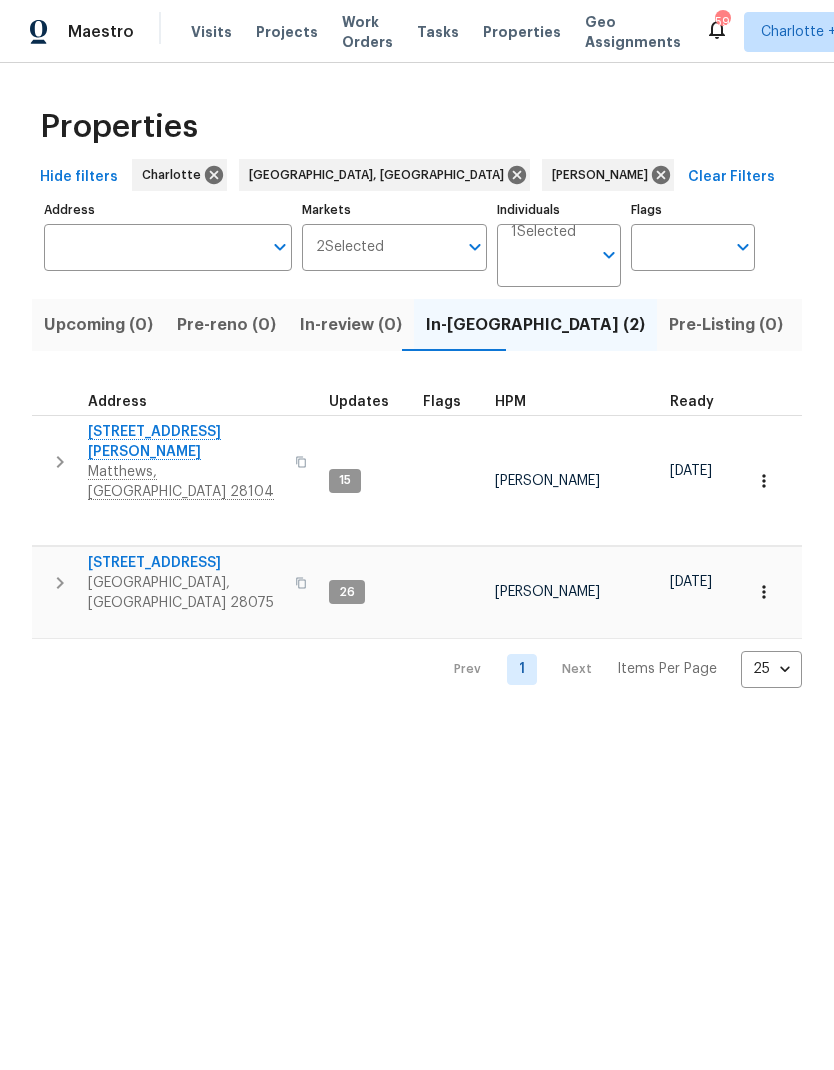 click on "[STREET_ADDRESS]" at bounding box center [185, 563] 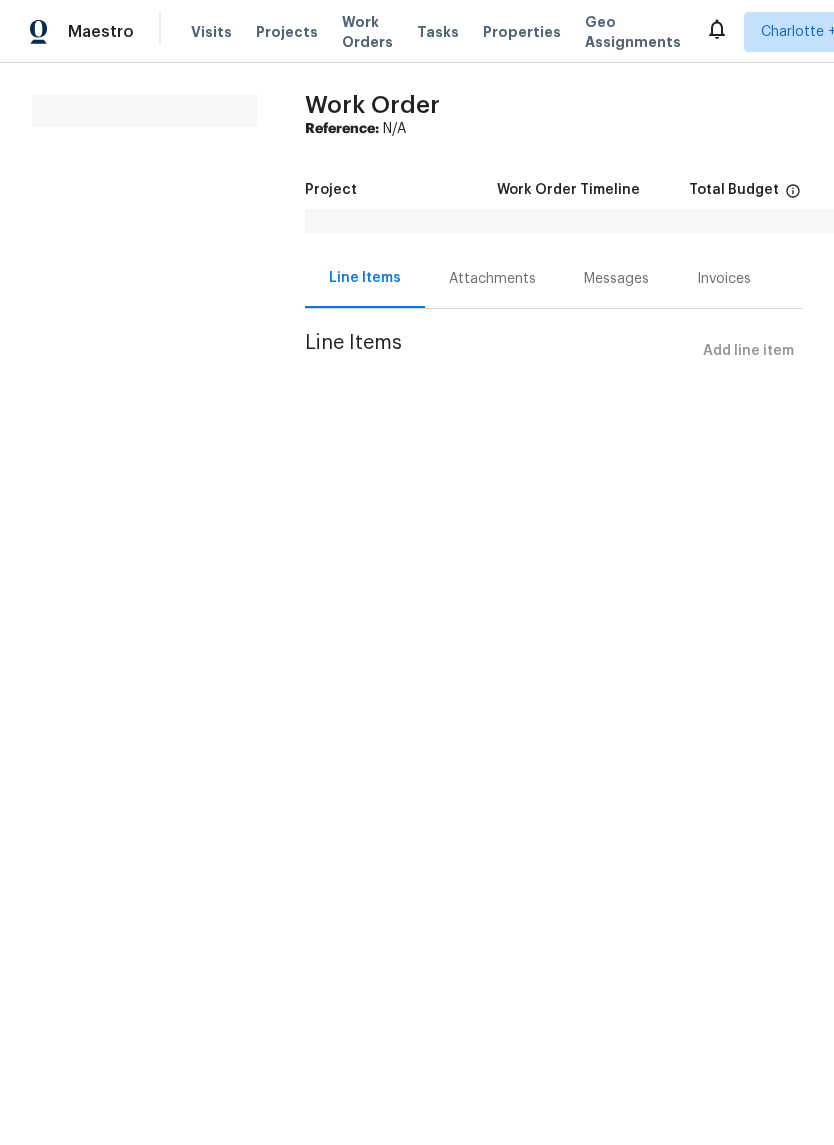 scroll, scrollTop: 0, scrollLeft: 0, axis: both 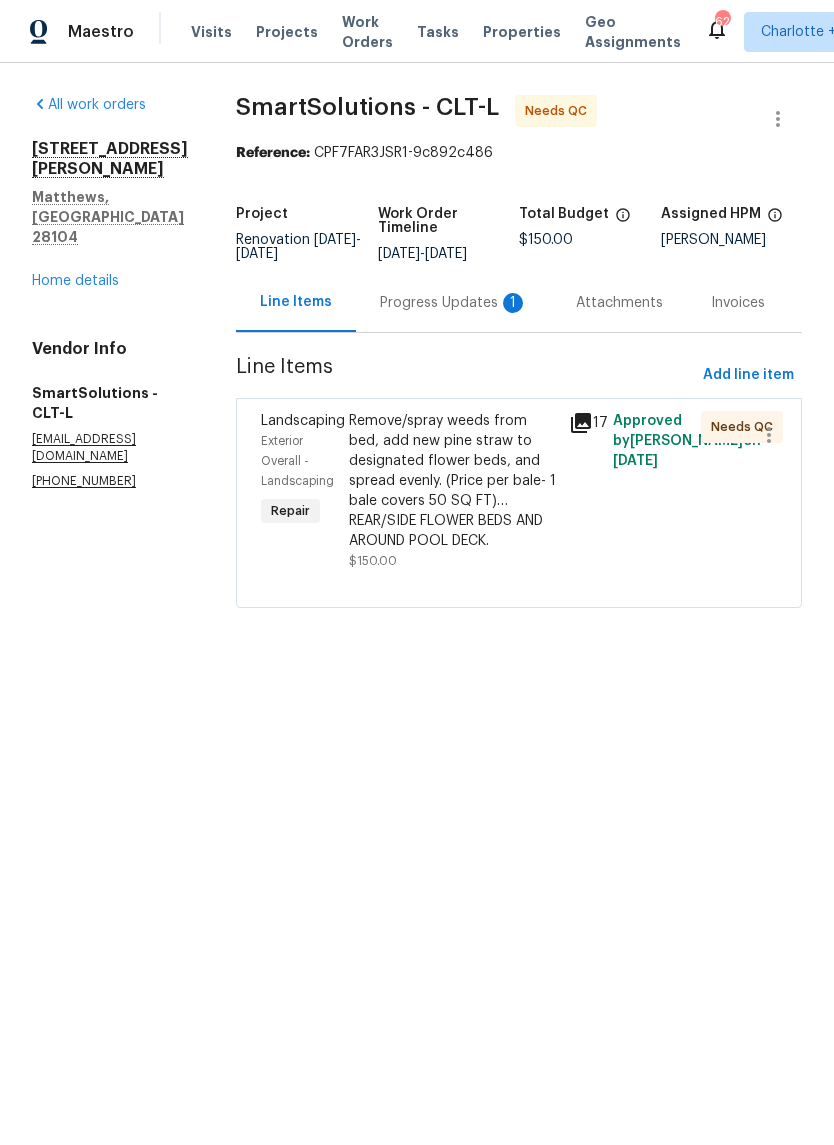 click on "Progress Updates 1" at bounding box center [454, 303] 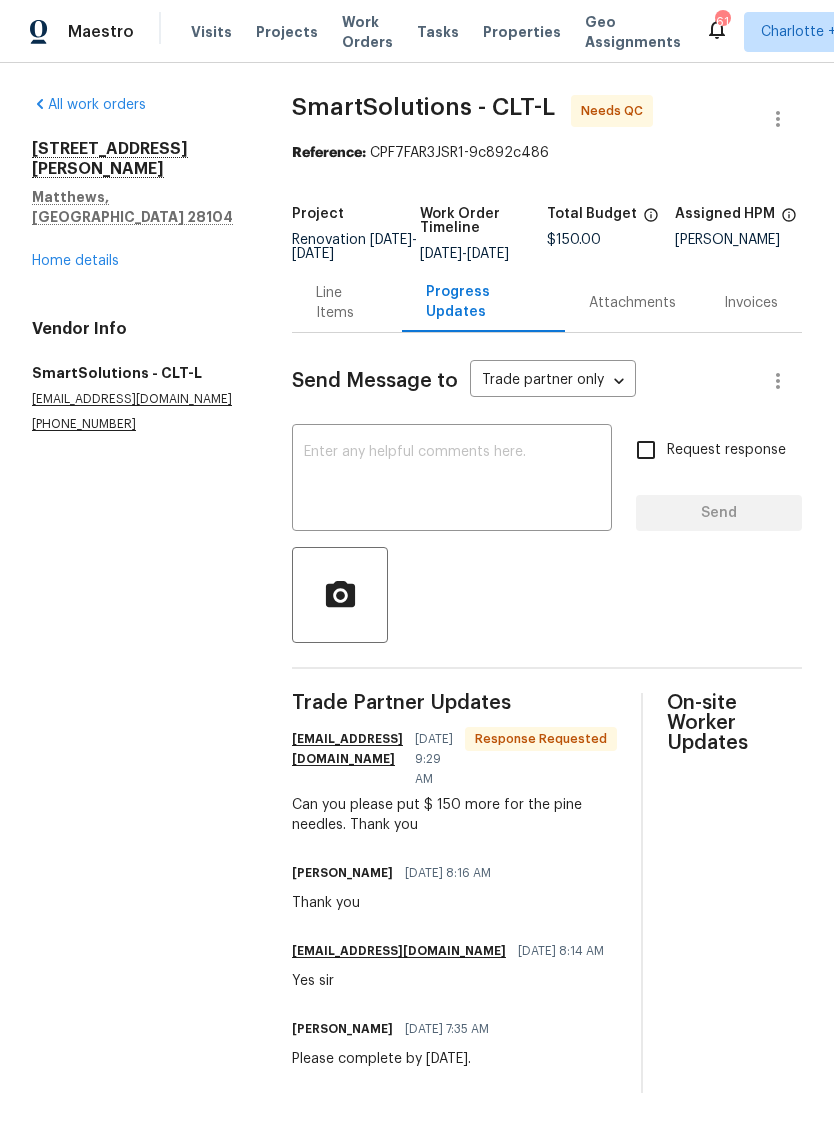 click on "Line Items" at bounding box center (347, 303) 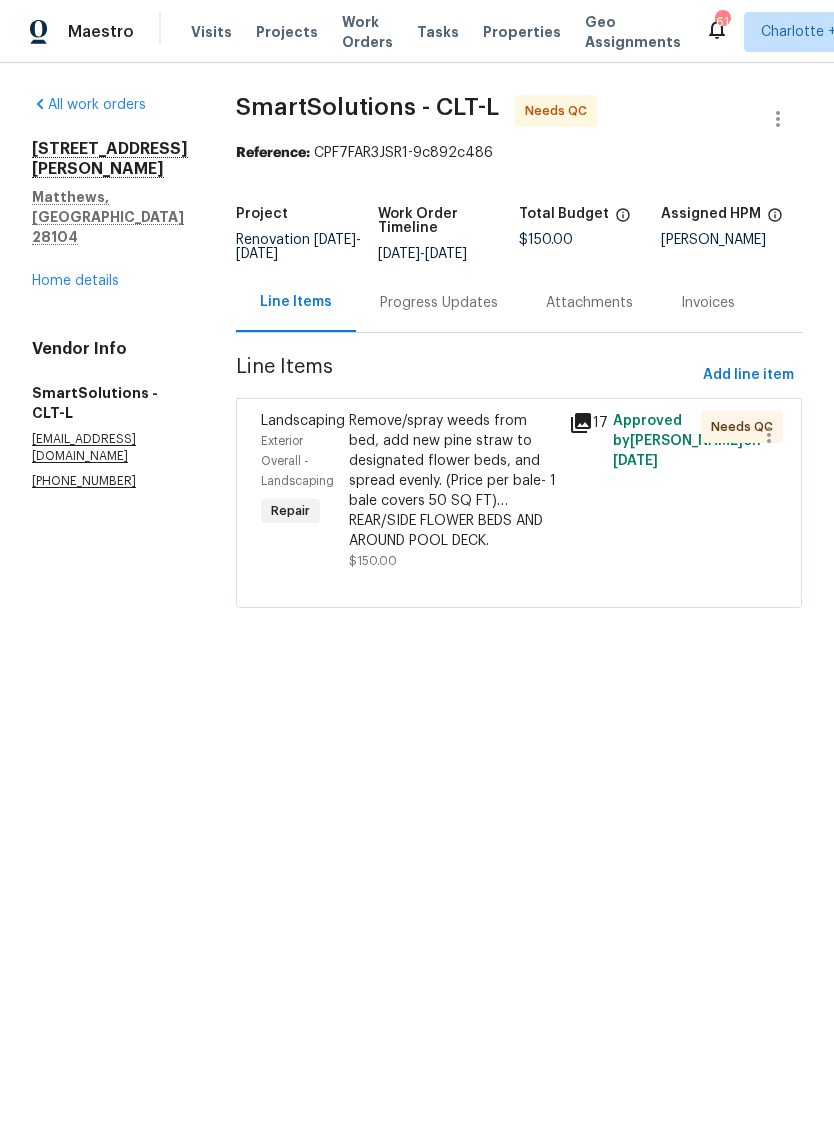 click on "Remove/spray weeds from bed, add new pine straw to designated flower beds, and spread evenly. (Price per bale- 1 bale covers 50 SQ FT)…REAR/SIDE FLOWER BEDS AND AROUND POOL DECK." at bounding box center [453, 481] 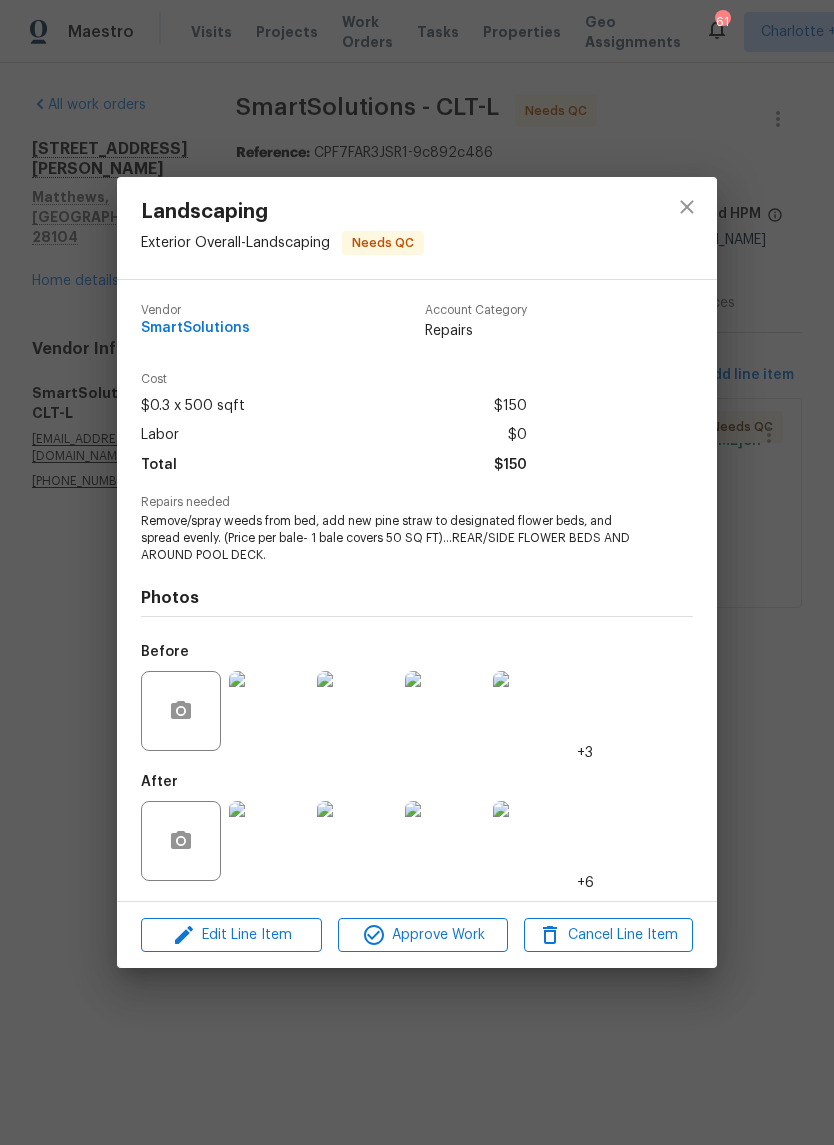 click at bounding box center [269, 841] 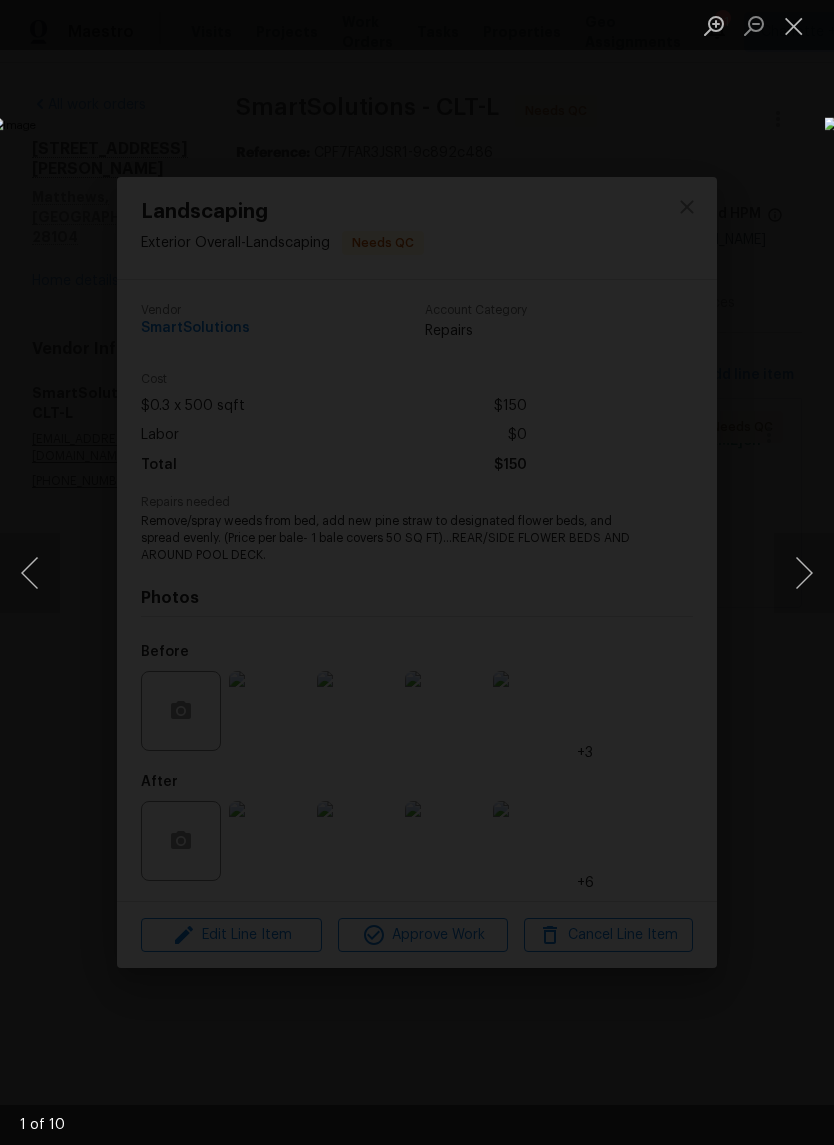 click at bounding box center [804, 573] 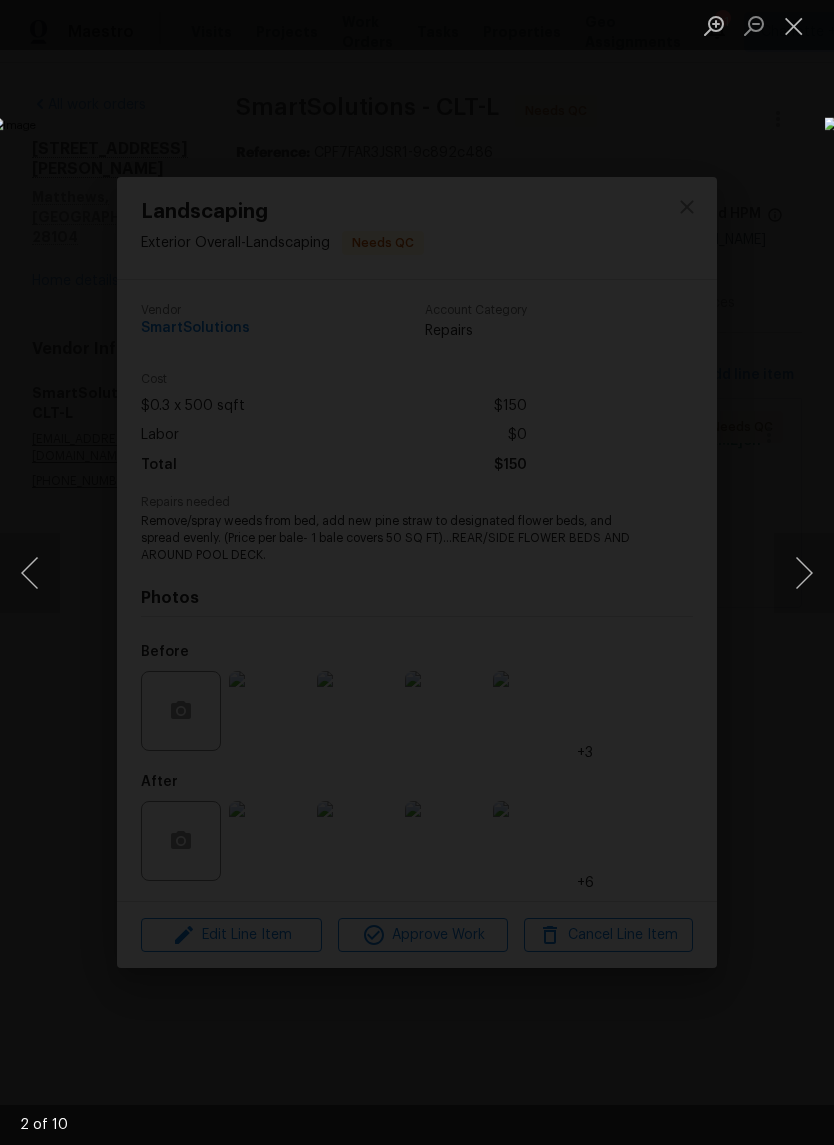 click at bounding box center [804, 573] 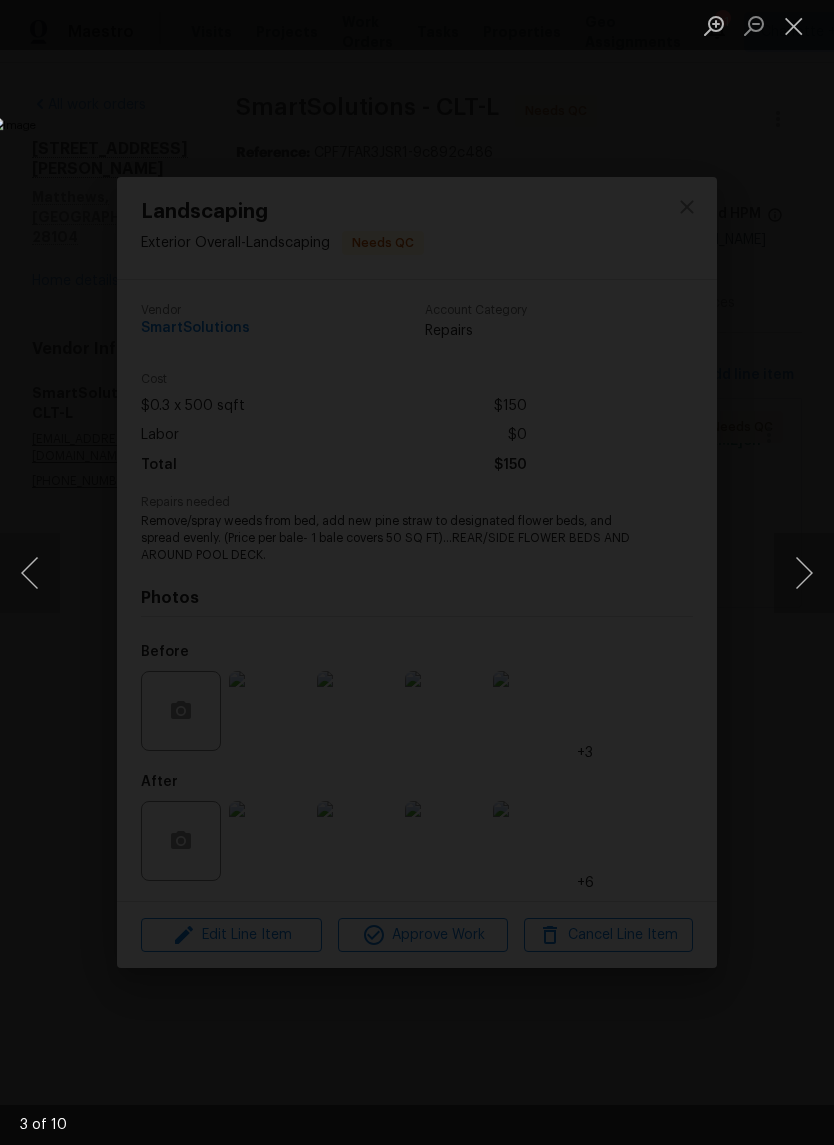 click at bounding box center [804, 573] 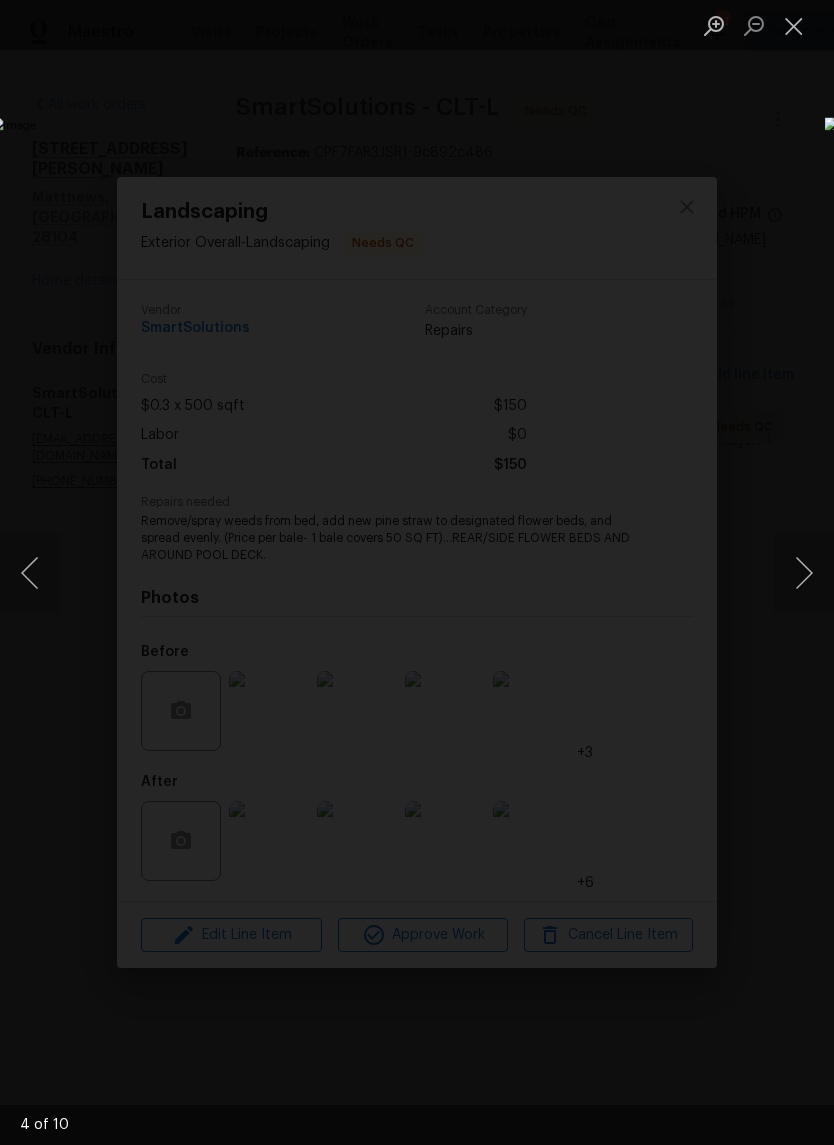 click at bounding box center [804, 573] 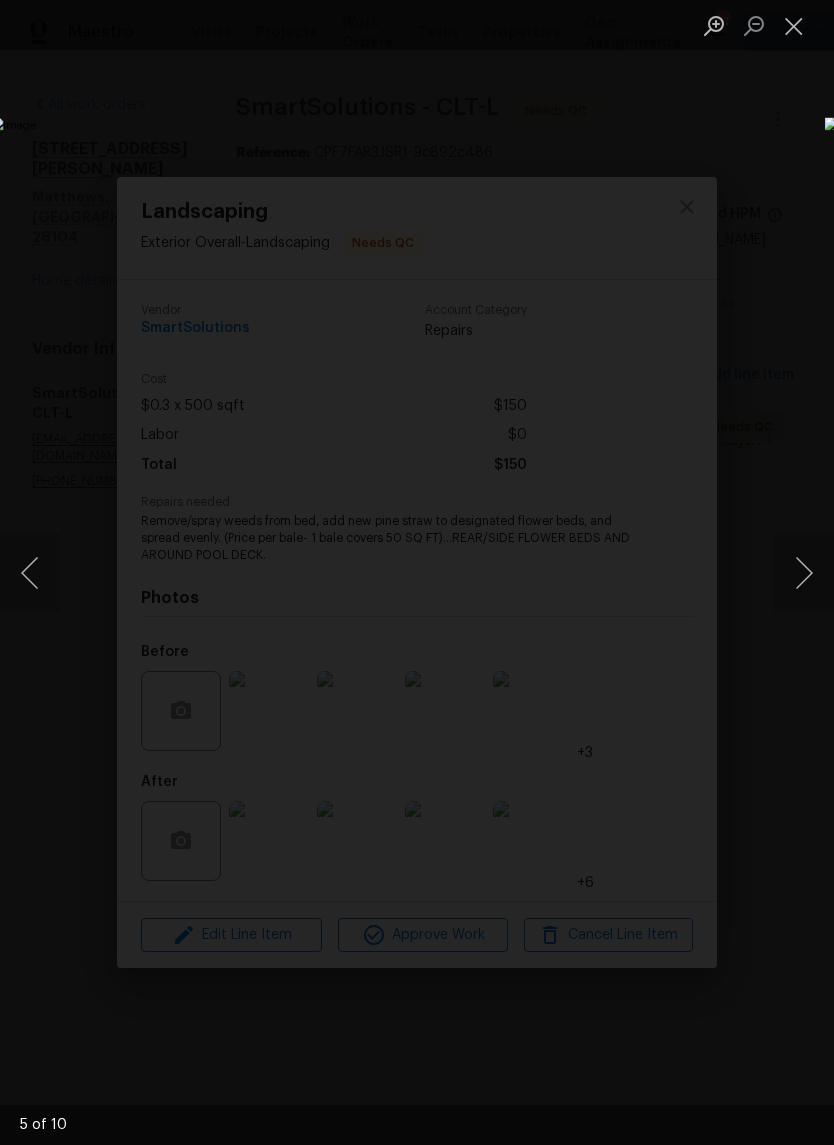 click at bounding box center (804, 573) 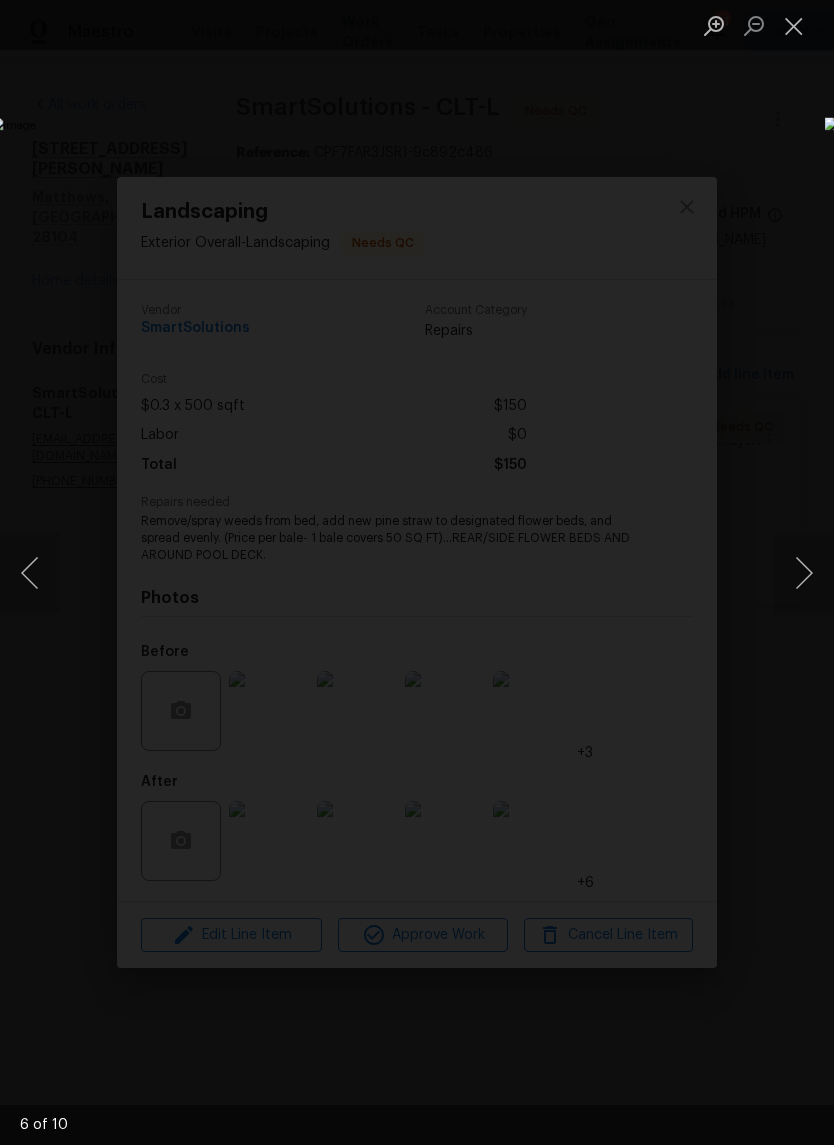 click at bounding box center (804, 573) 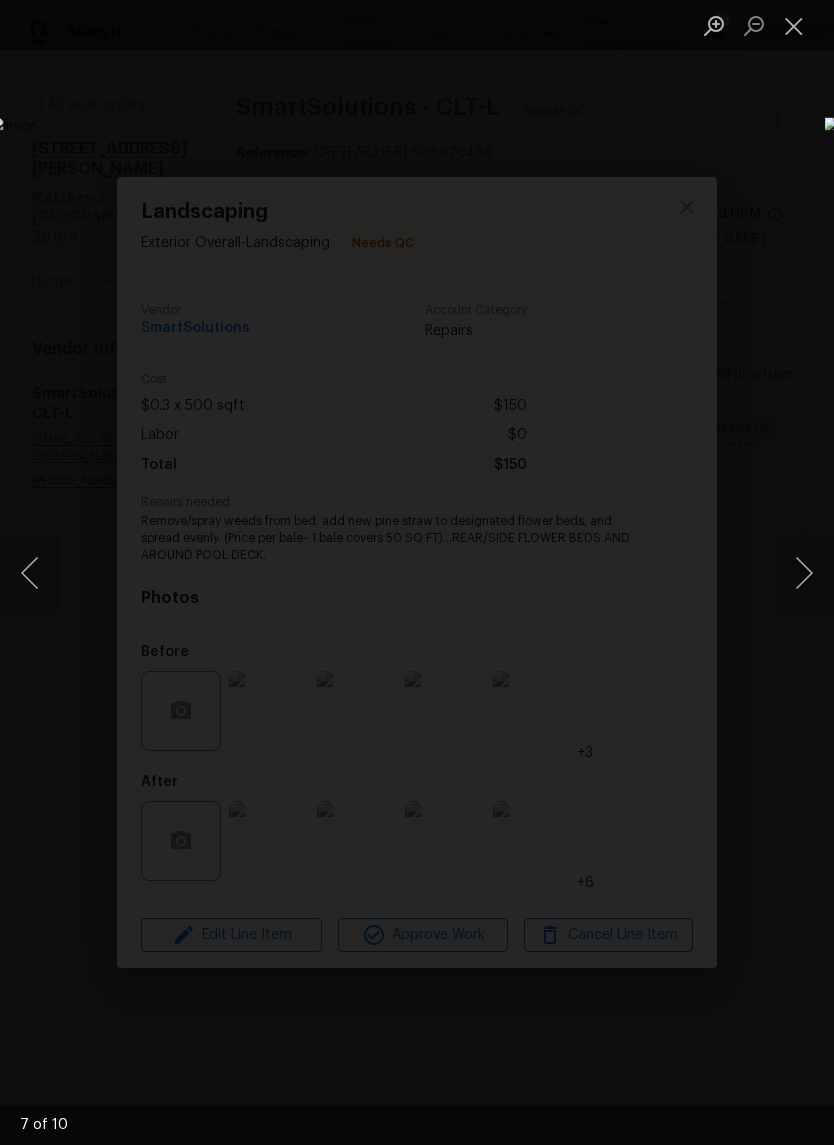 click at bounding box center (804, 573) 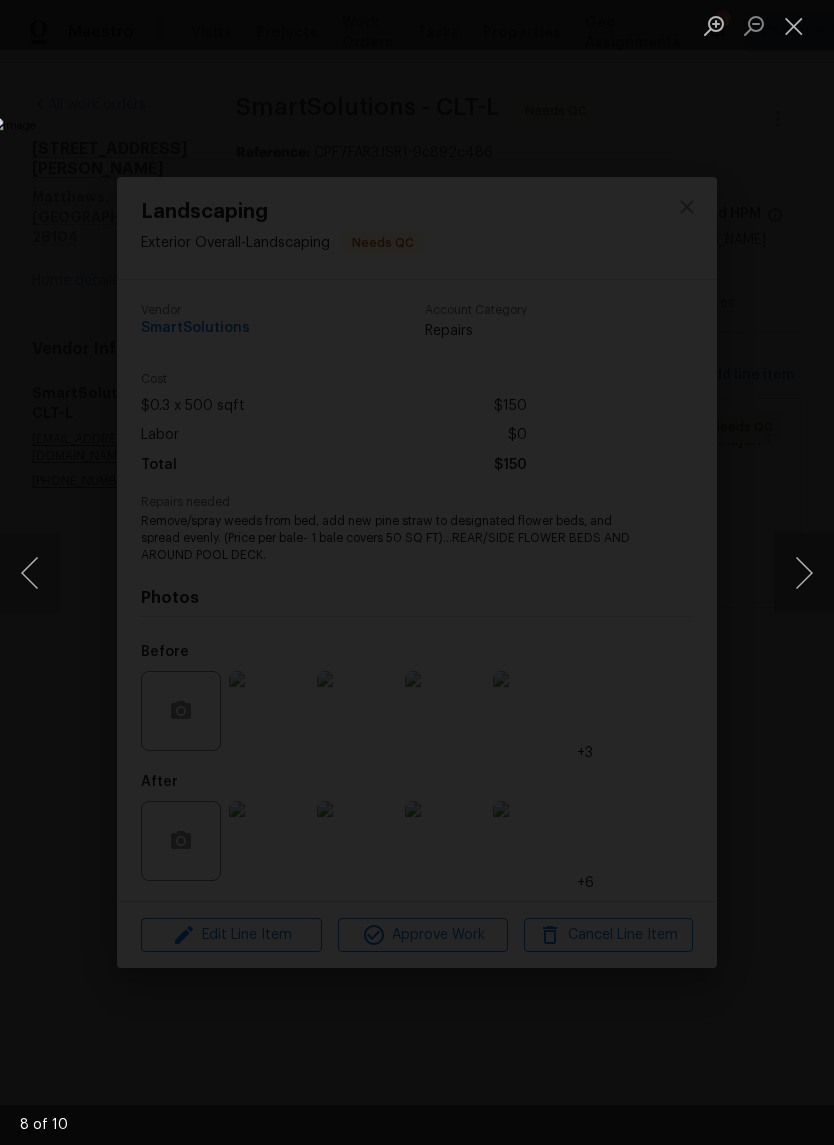 click at bounding box center [804, 573] 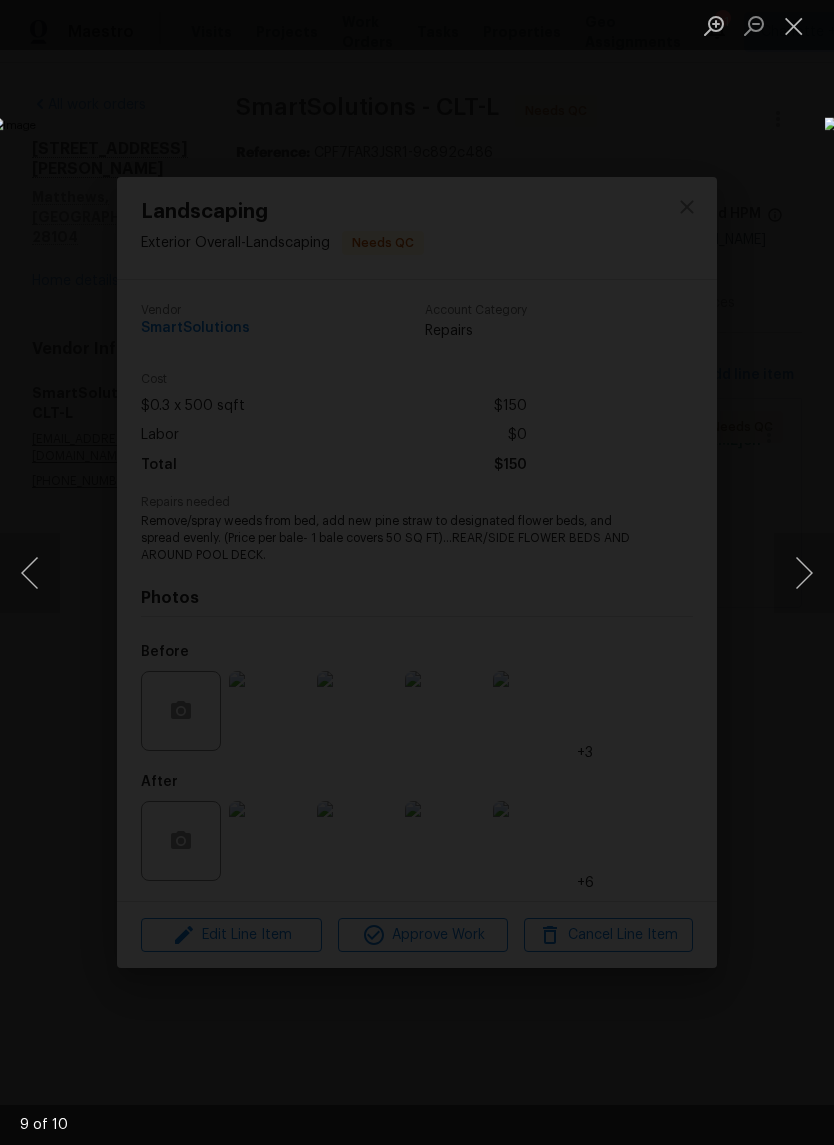 click at bounding box center (804, 573) 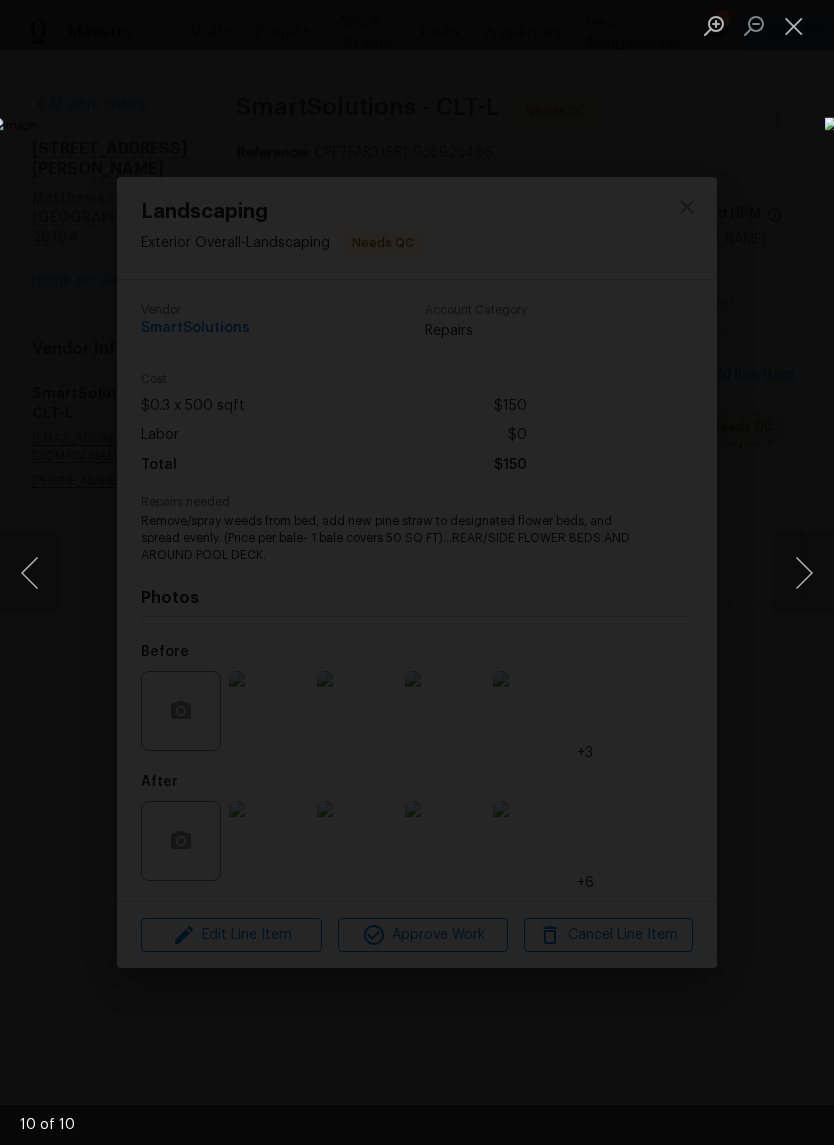 click at bounding box center (804, 573) 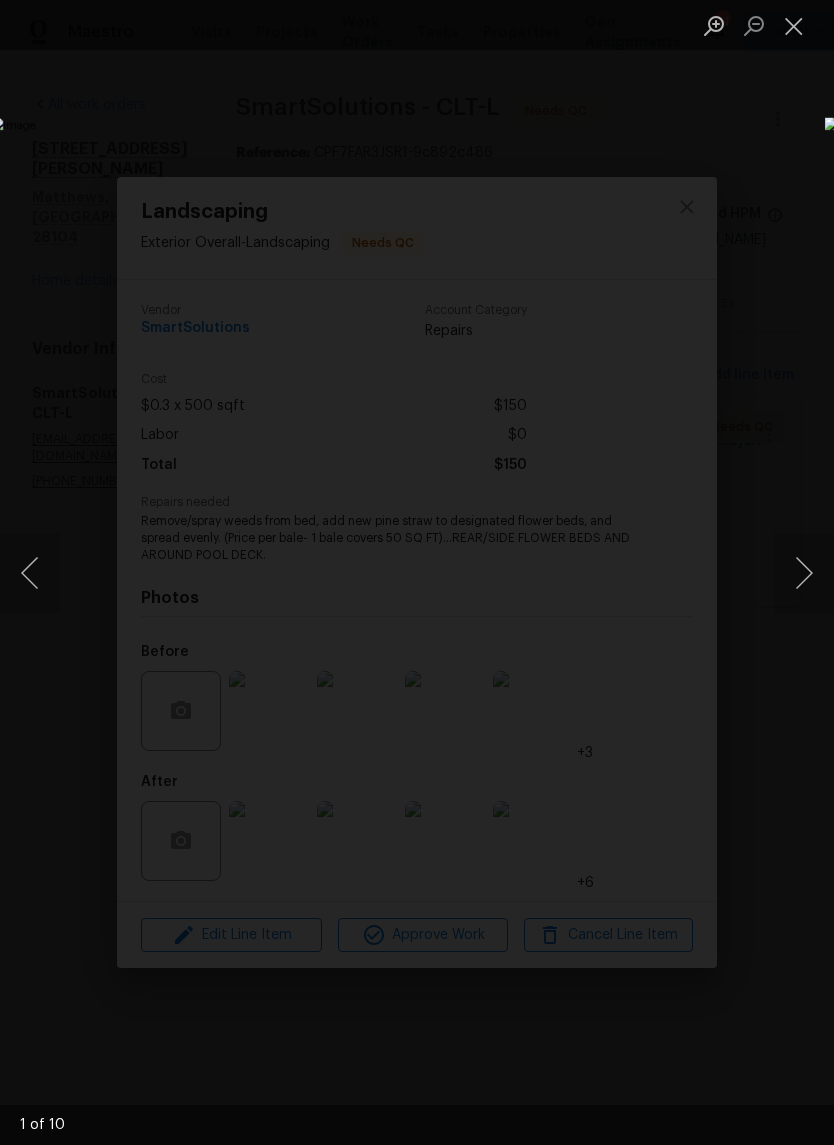 click at bounding box center [417, 572] 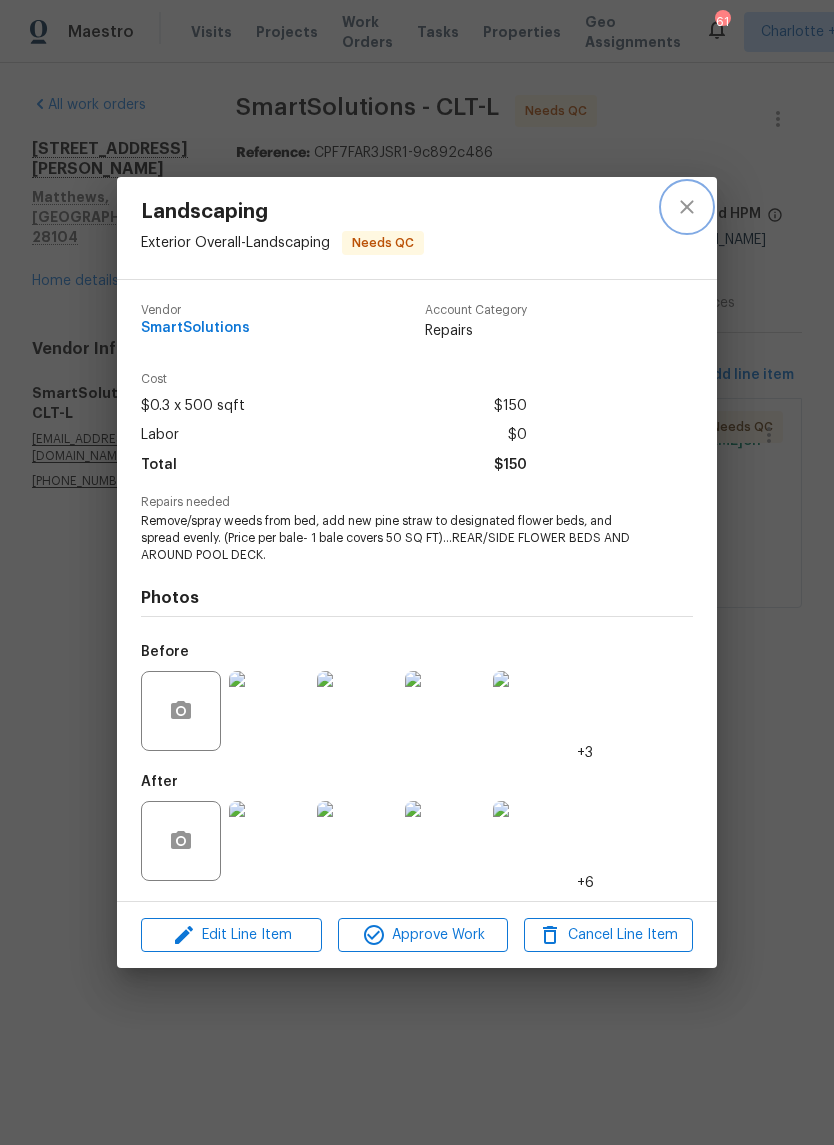 click at bounding box center [687, 207] 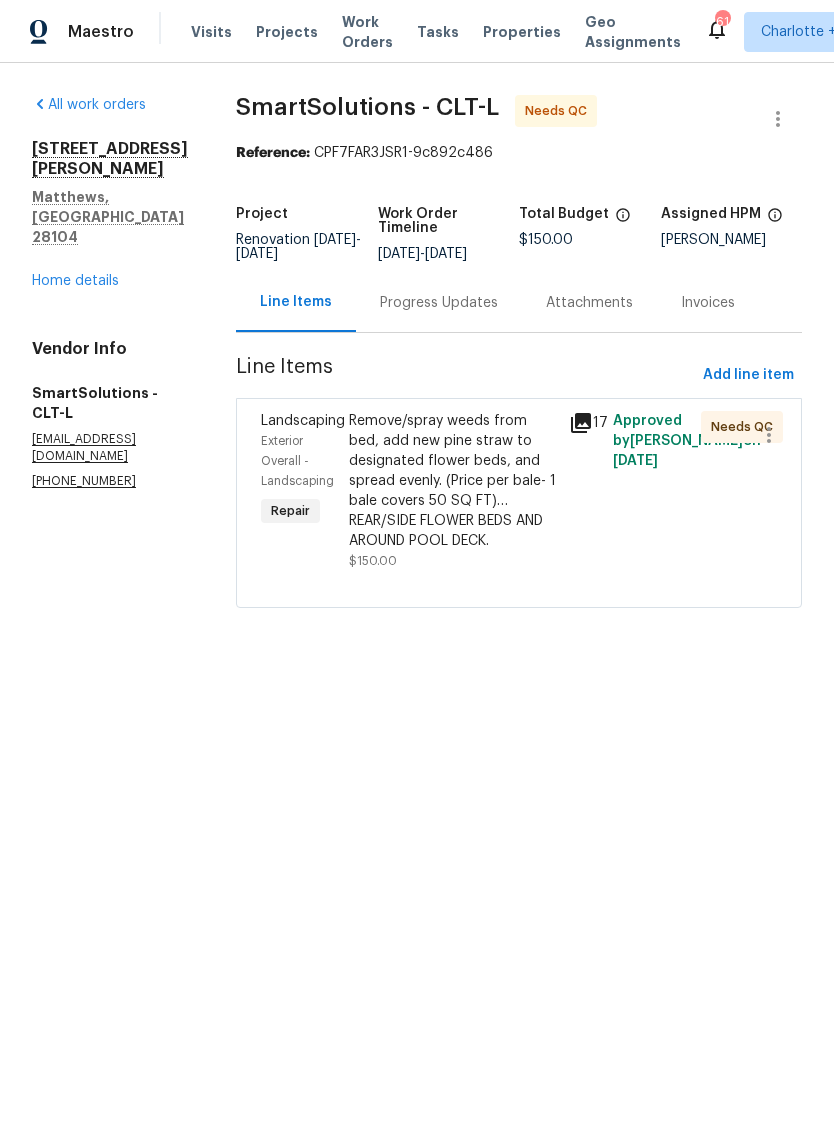 click on "Remove/spray weeds from bed, add new pine straw to designated flower beds, and spread evenly. (Price per bale- 1 bale covers 50 SQ FT)…REAR/SIDE FLOWER BEDS AND AROUND POOL DECK." at bounding box center (453, 481) 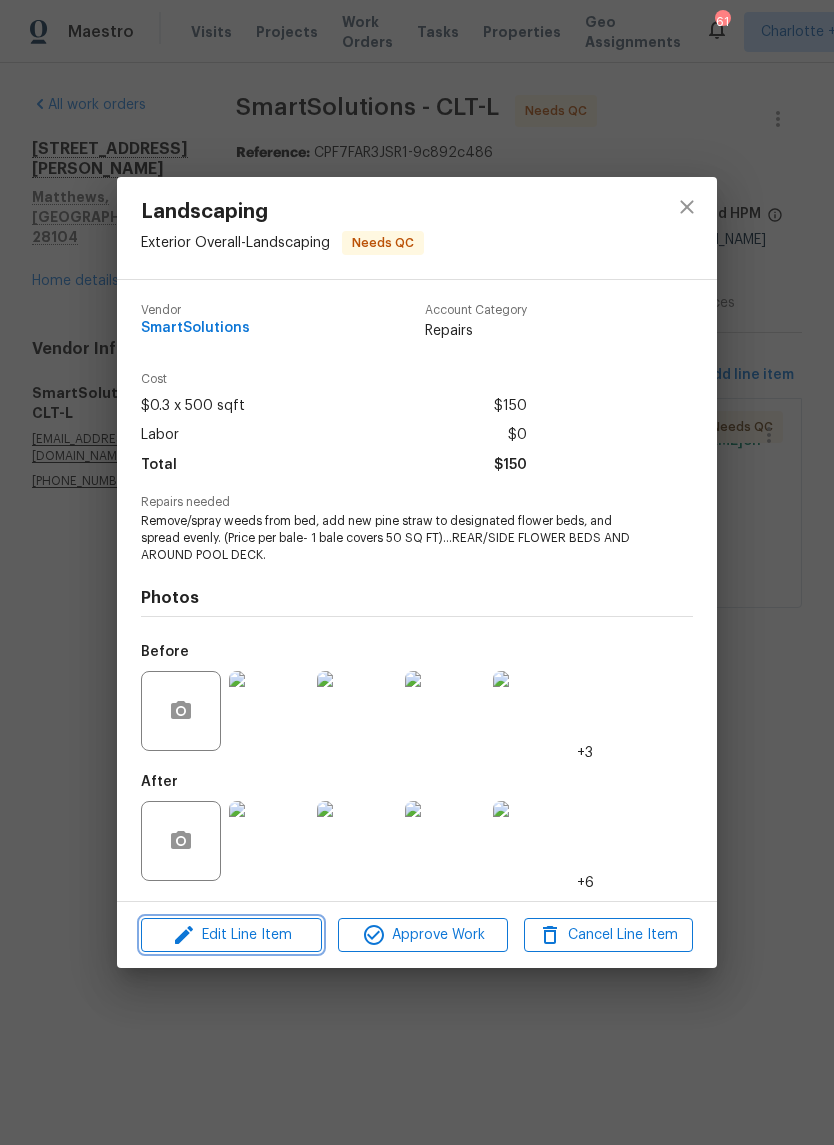 click on "Edit Line Item" at bounding box center [231, 935] 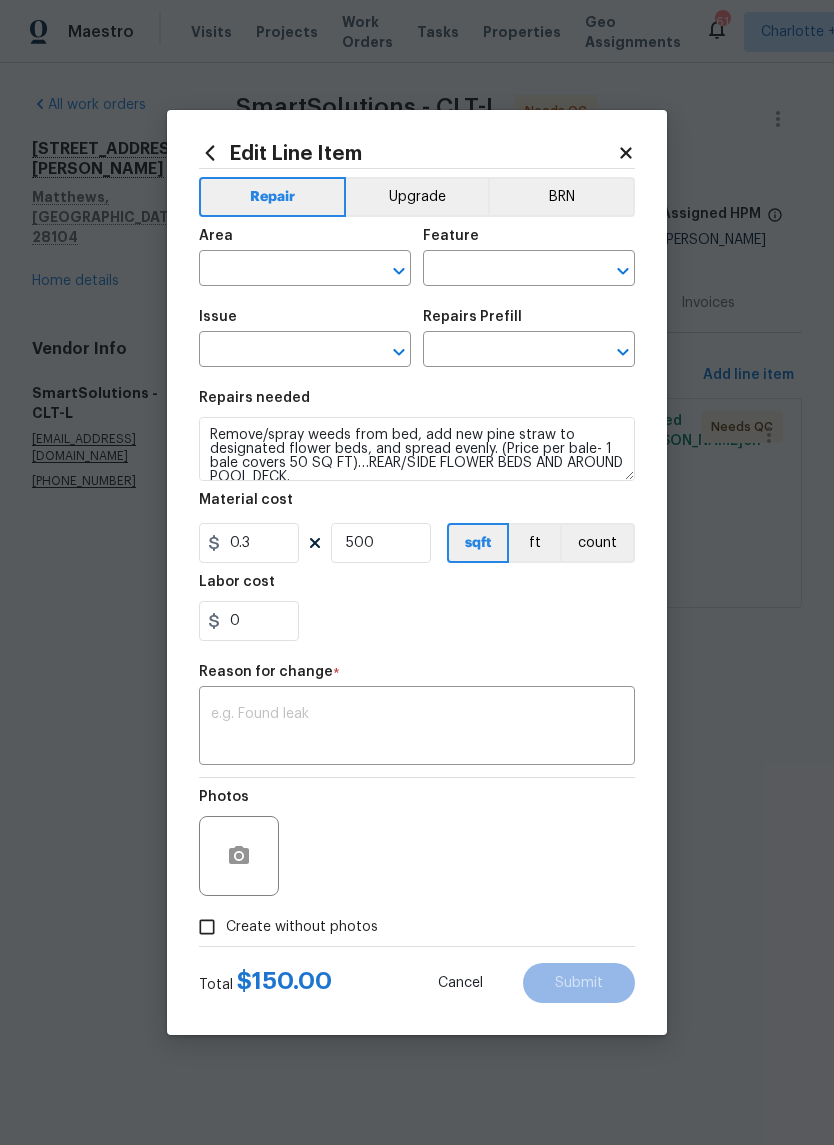 type on "Exterior Overall" 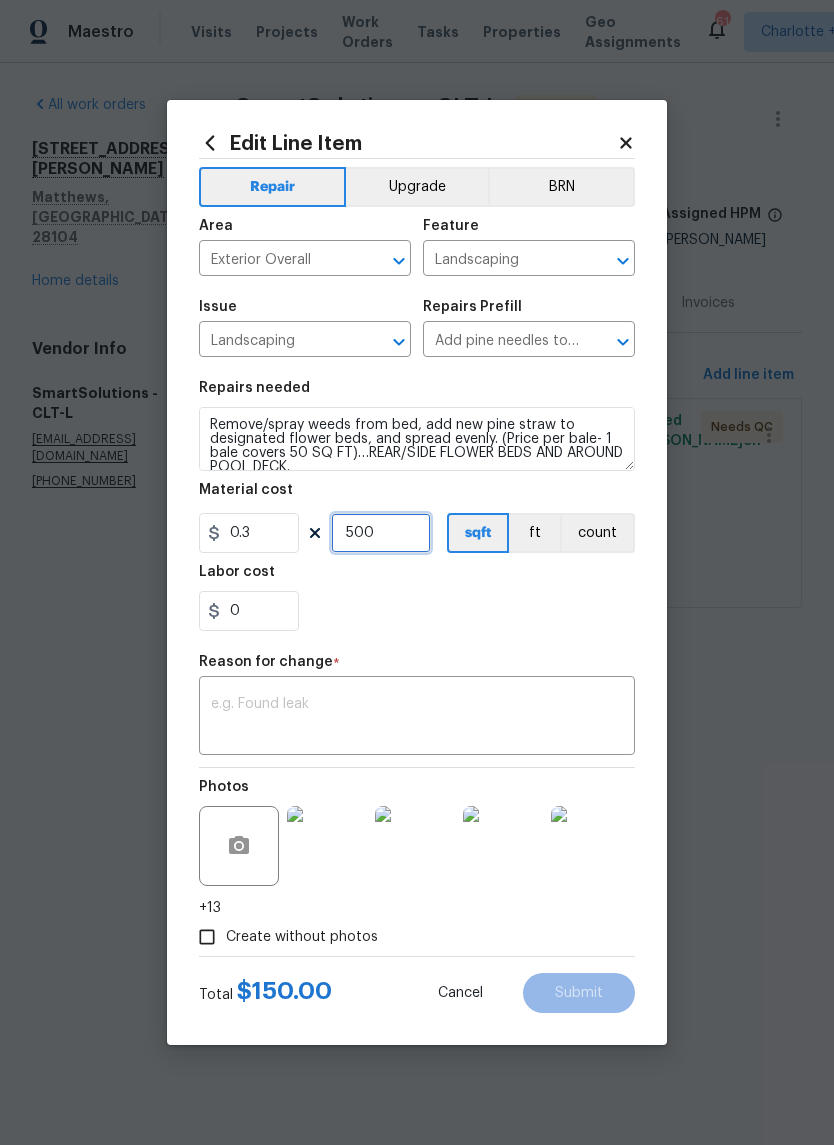 click on "500" at bounding box center (381, 533) 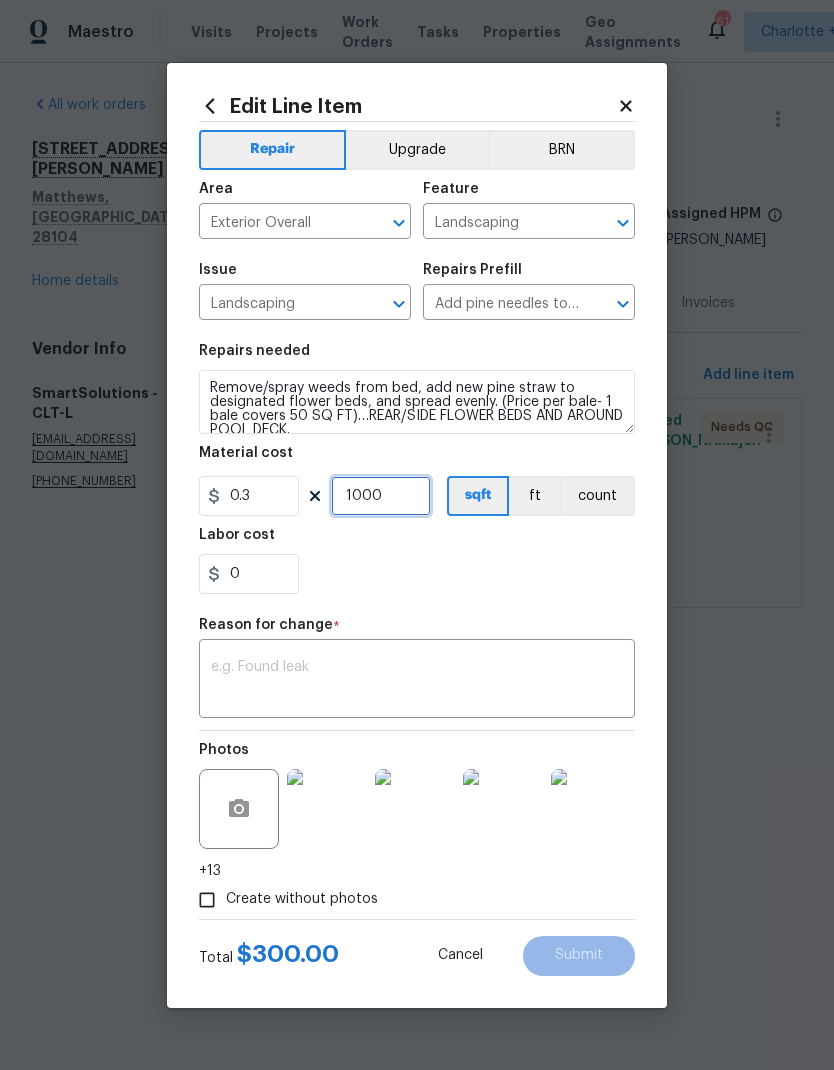 type on "1000" 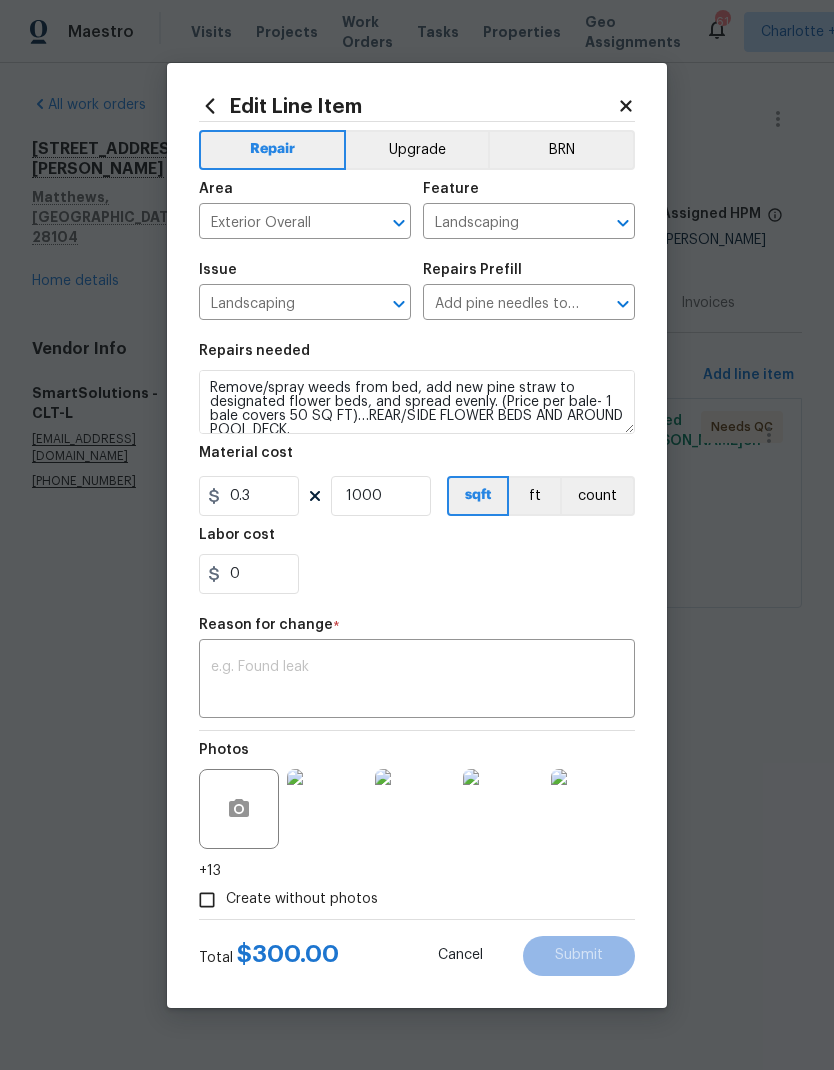 click on "Repair Upgrade BRN Area Exterior Overall ​ Feature Landscaping ​ Issue Landscaping ​ Repairs Prefill Add pine needles to flowerbeds $0.30 ​ Repairs needed Remove/spray weeds from bed, add new pine straw to designated flower beds, and spread evenly. (Price per bale- 1 bale covers 50 SQ FT)…REAR/SIDE FLOWER BEDS AND AROUND POOL DECK. Material cost 0.3 1000 sqft ft count Labor cost 0 Reason for change * x ​ Photos  +13 Create without photos" at bounding box center (417, 520) 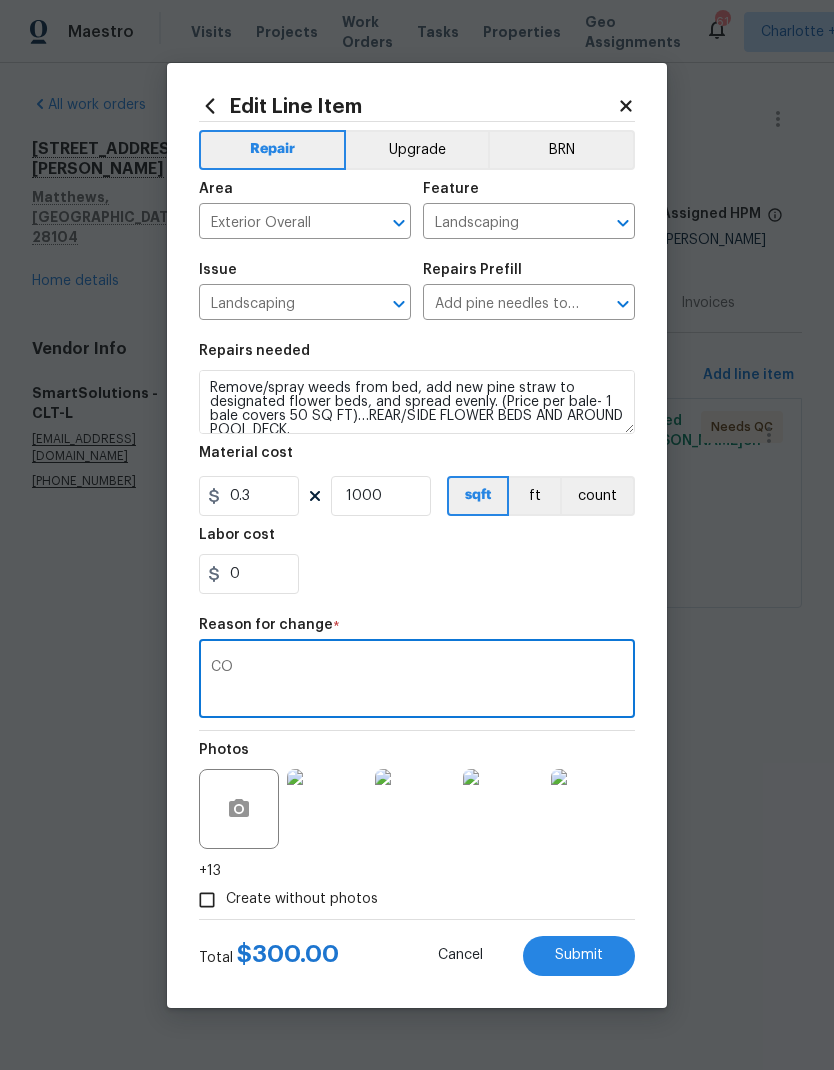 type on "CO" 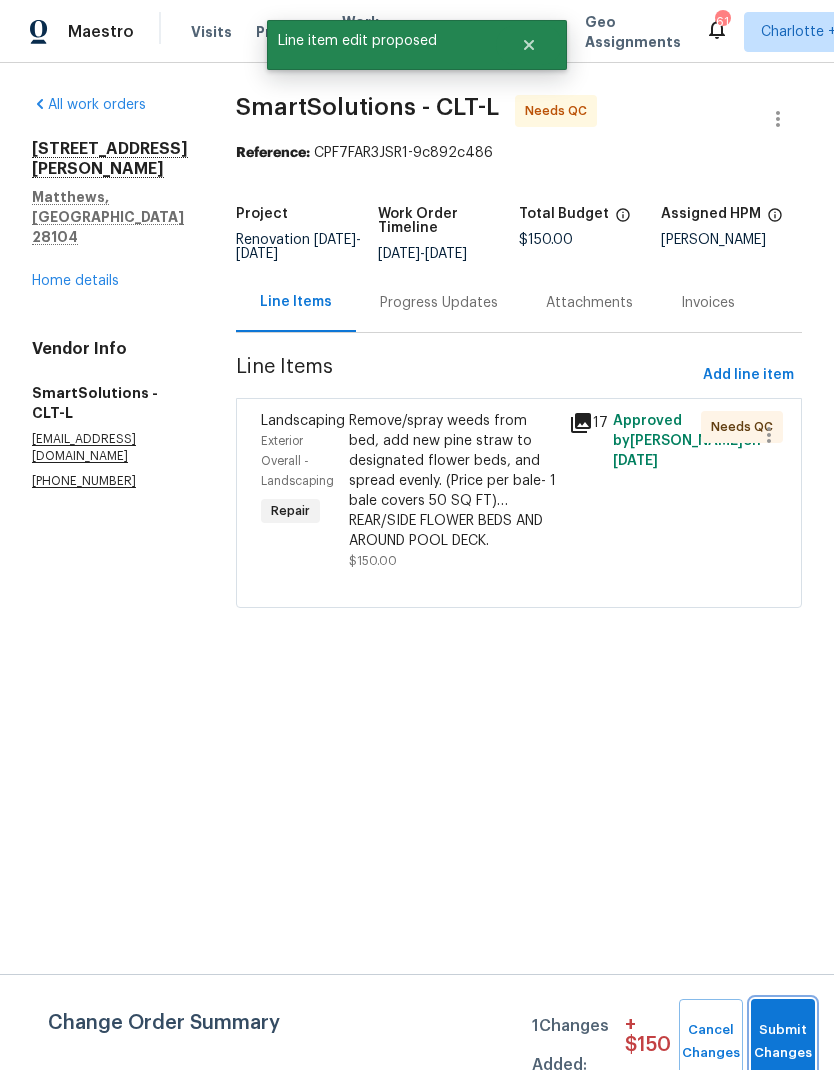click on "Submit Changes" at bounding box center [783, 1042] 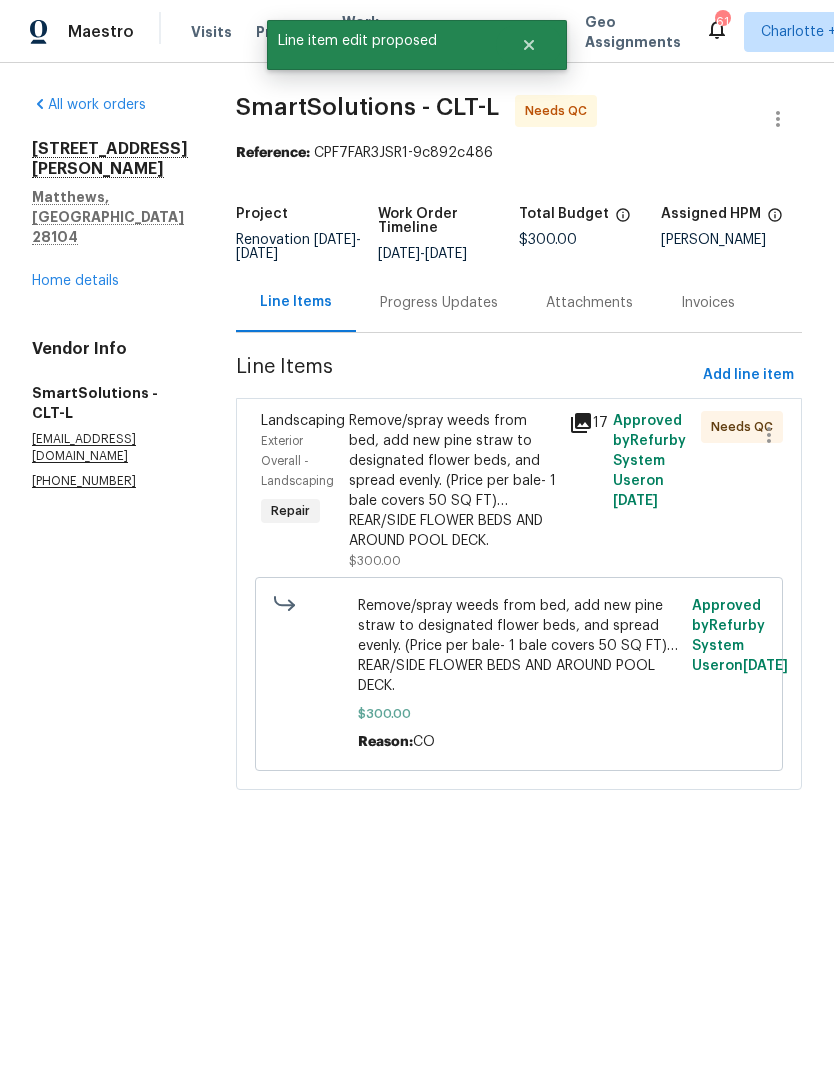 click on "Progress Updates" at bounding box center (439, 303) 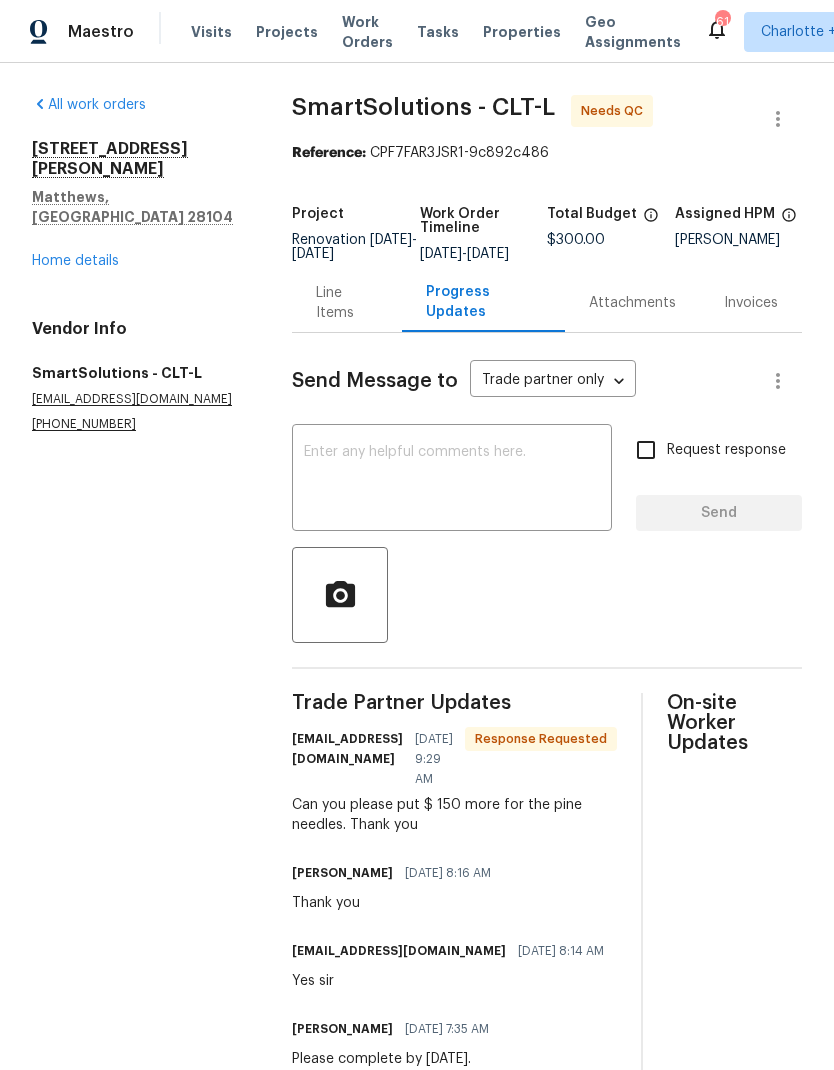 click at bounding box center [452, 480] 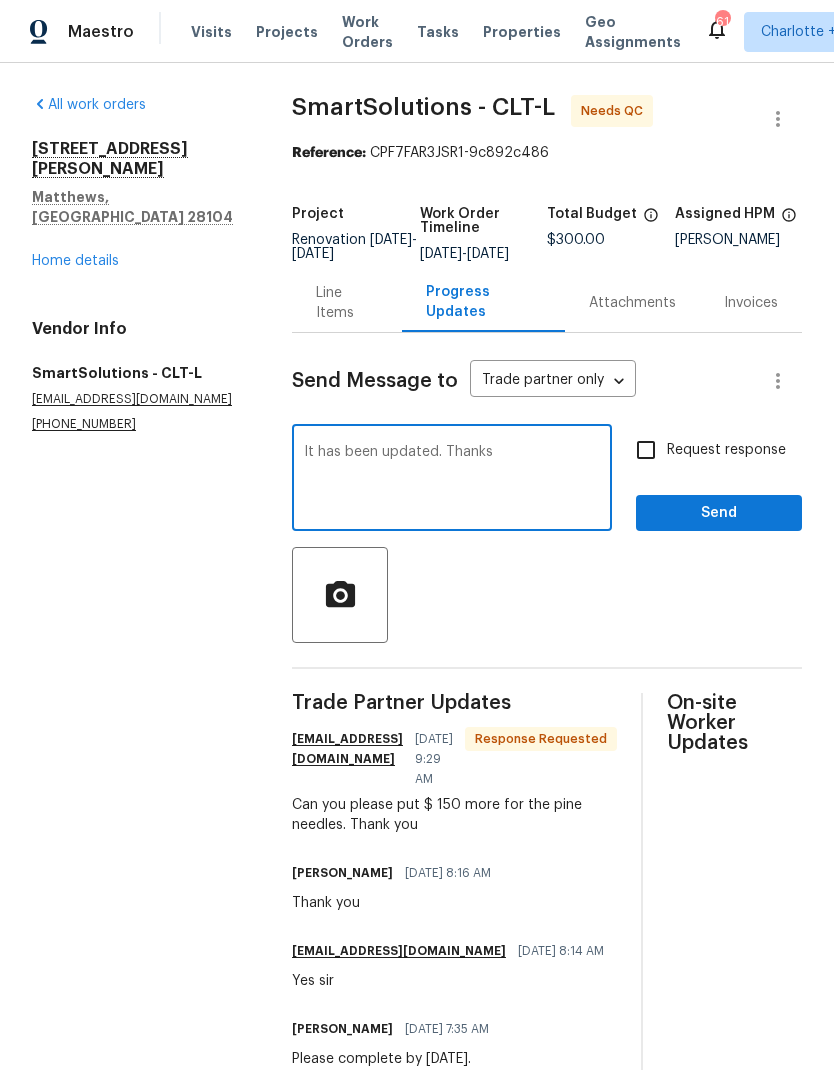 type on "It has been updated. Thanks" 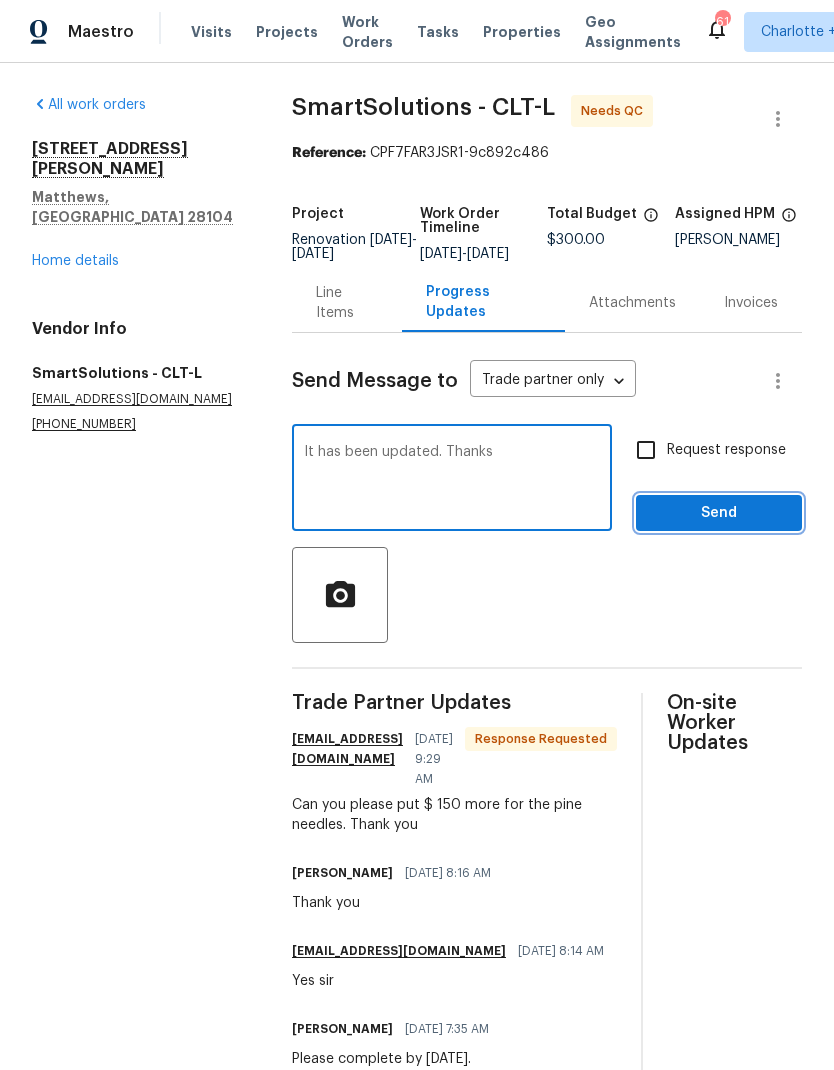 click on "Send" at bounding box center [719, 513] 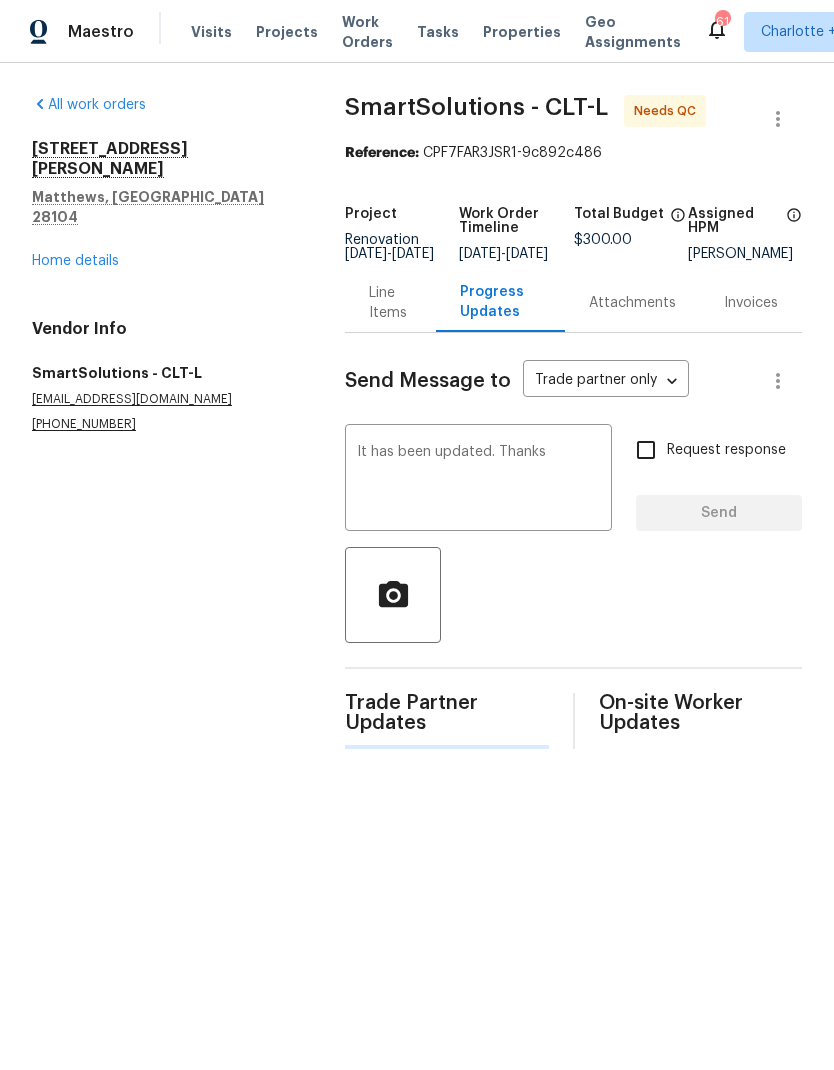 type 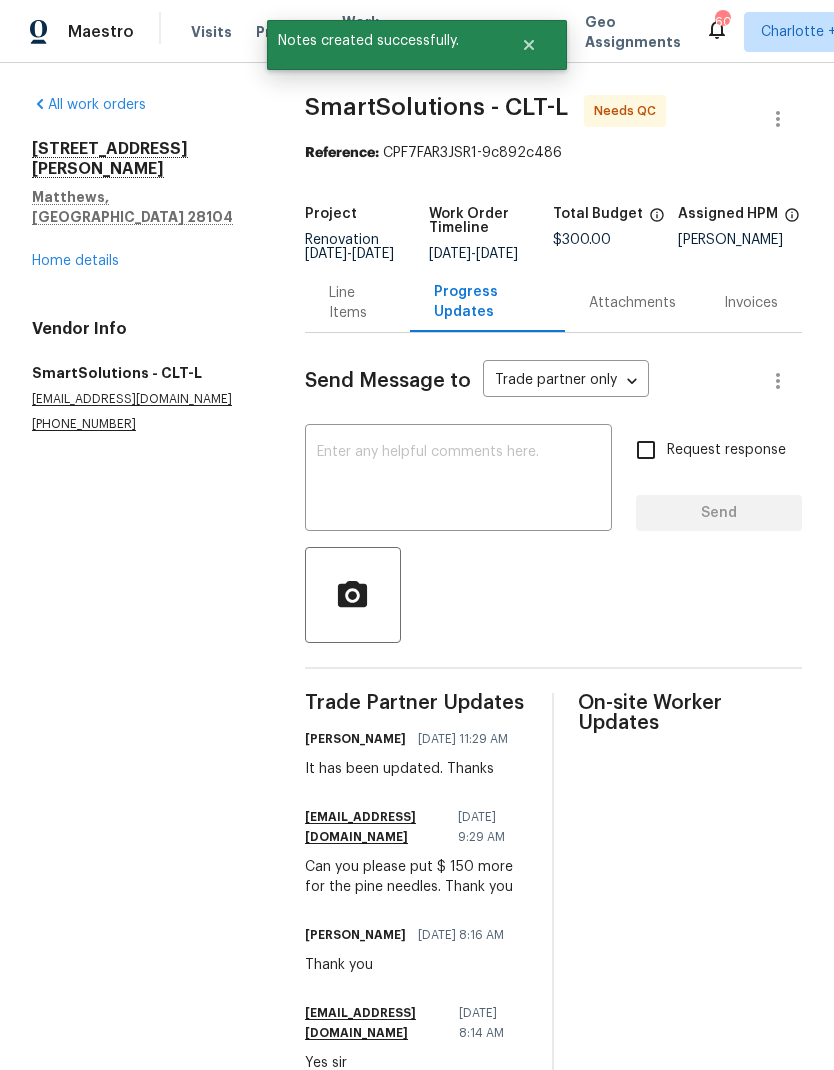 click on "Line Items" at bounding box center (357, 303) 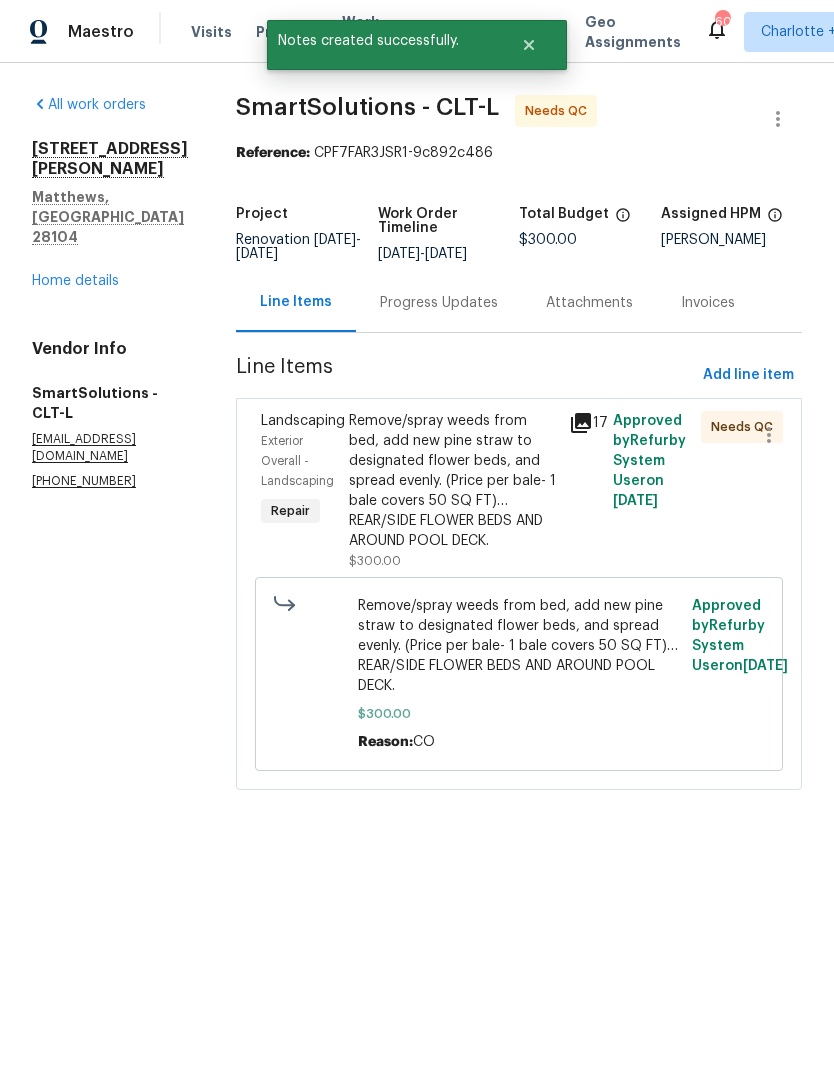 click on "Remove/spray weeds from bed, add new pine straw to designated flower beds, and spread evenly. (Price per bale- 1 bale covers 50 SQ FT)…REAR/SIDE FLOWER BEDS AND AROUND POOL DECK." at bounding box center (453, 481) 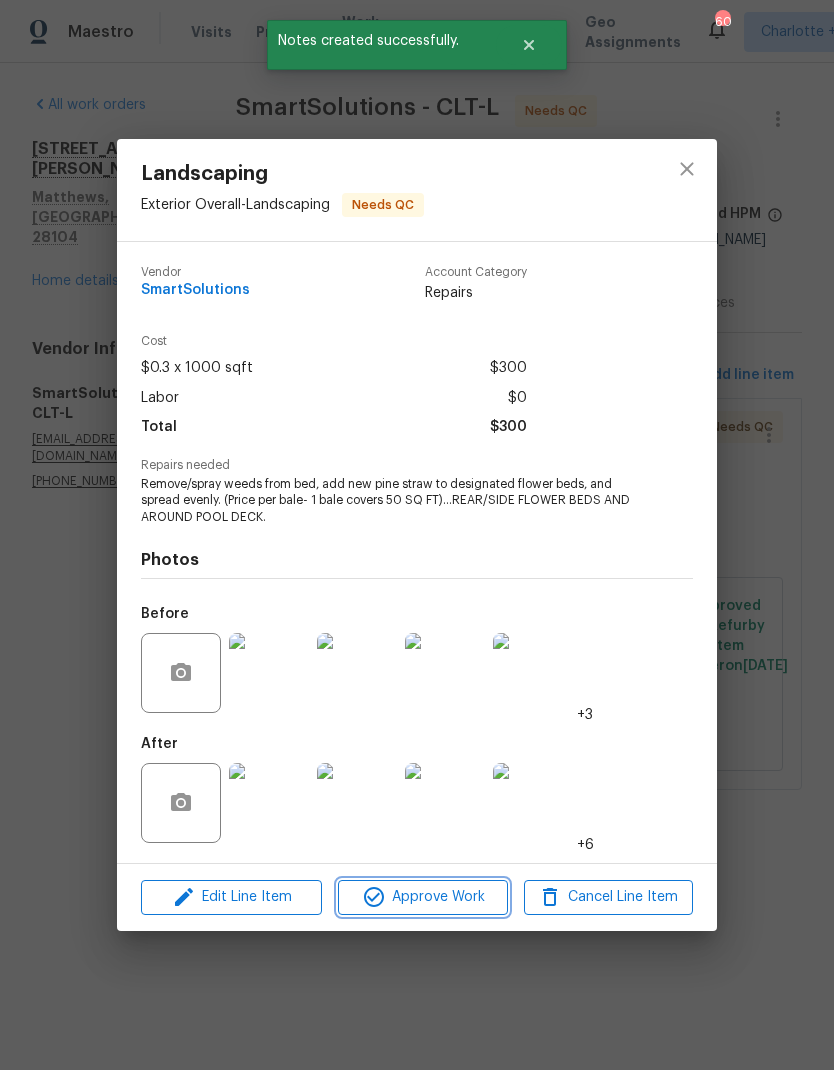 click on "Approve Work" at bounding box center [422, 897] 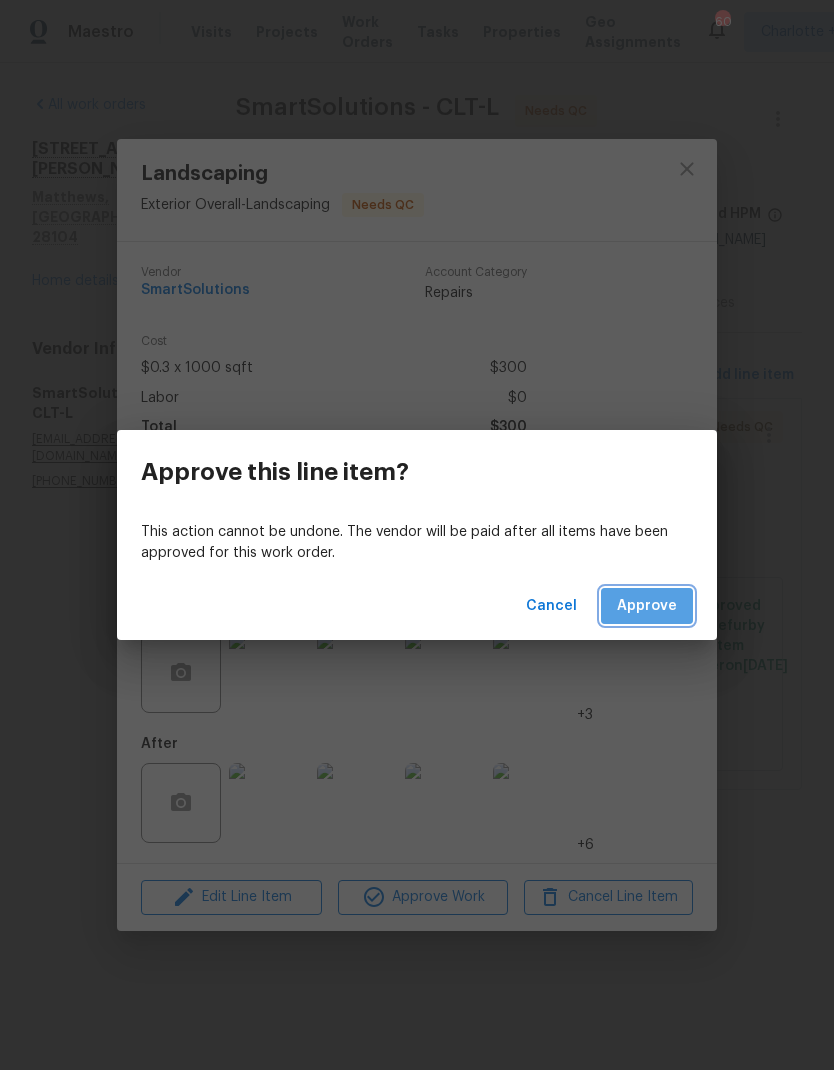 click on "Approve" at bounding box center (647, 606) 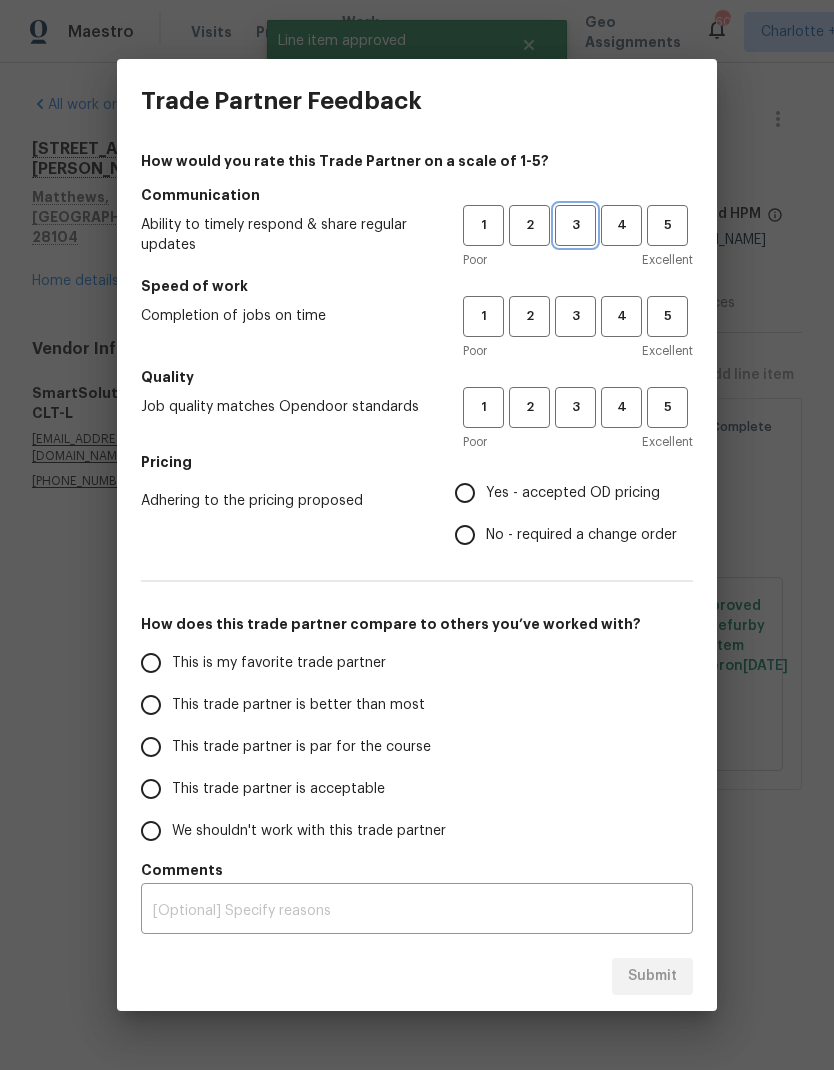 click on "3" at bounding box center (575, 225) 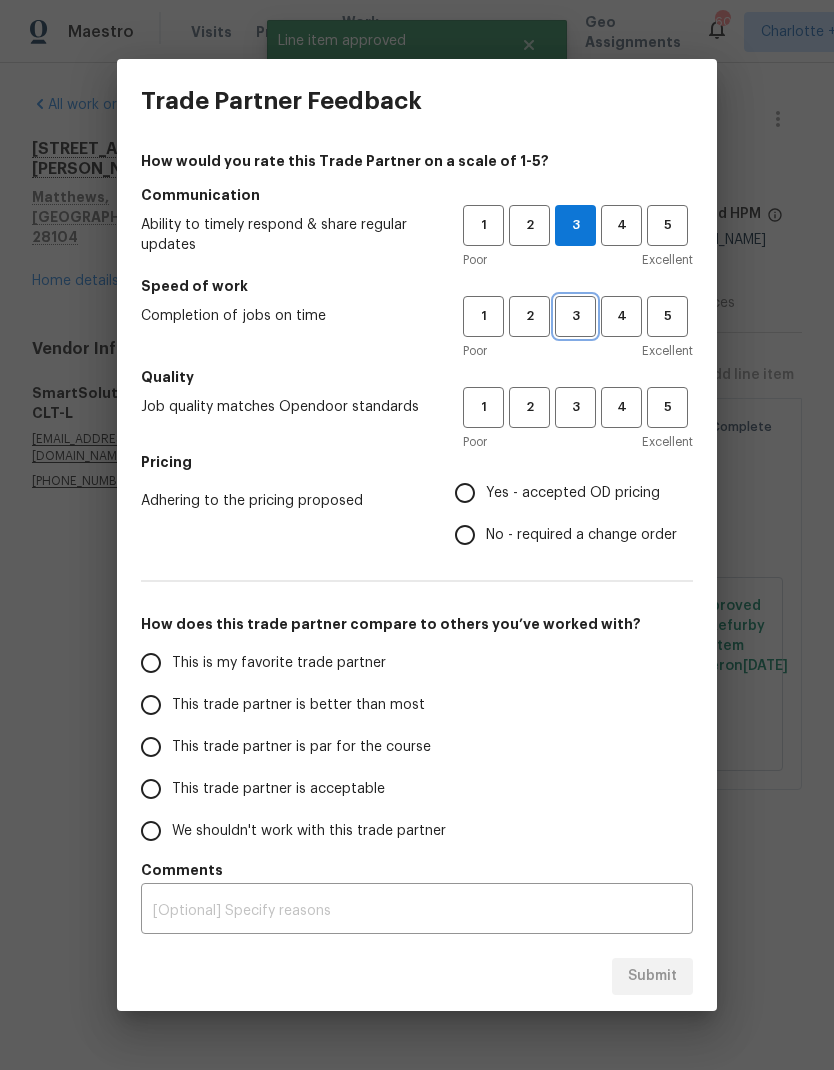 click on "3" at bounding box center (575, 316) 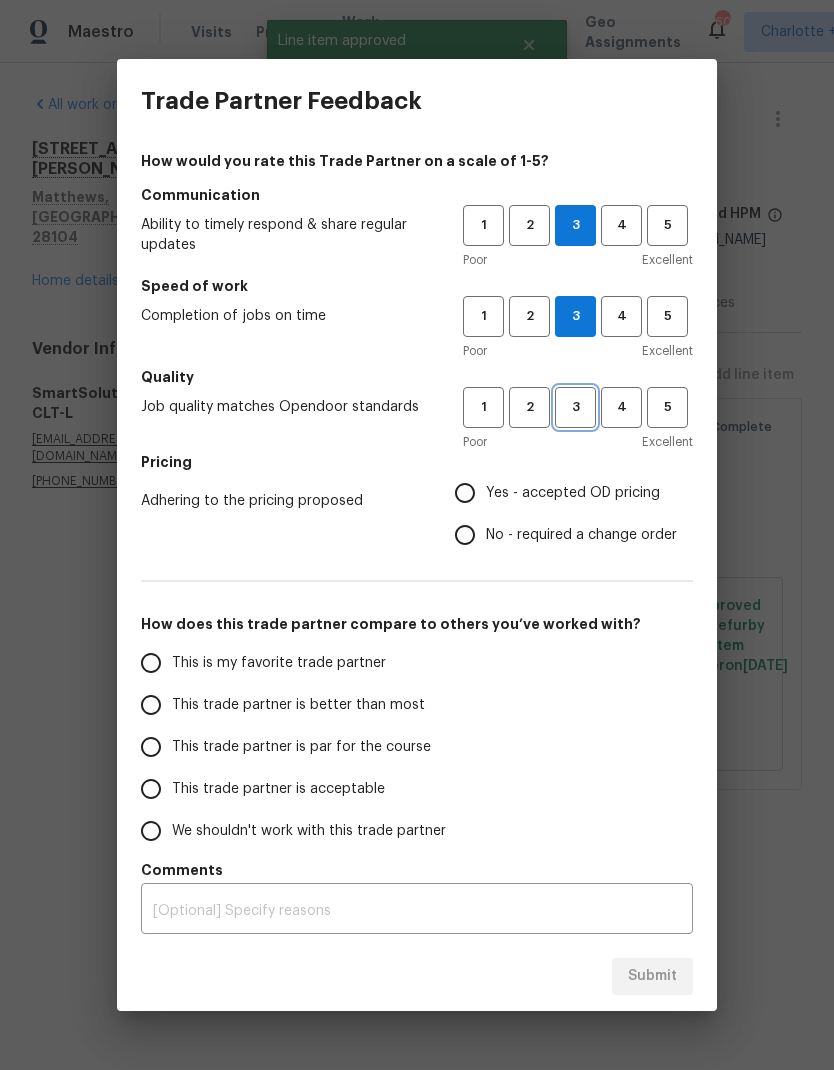 click on "3" at bounding box center [575, 407] 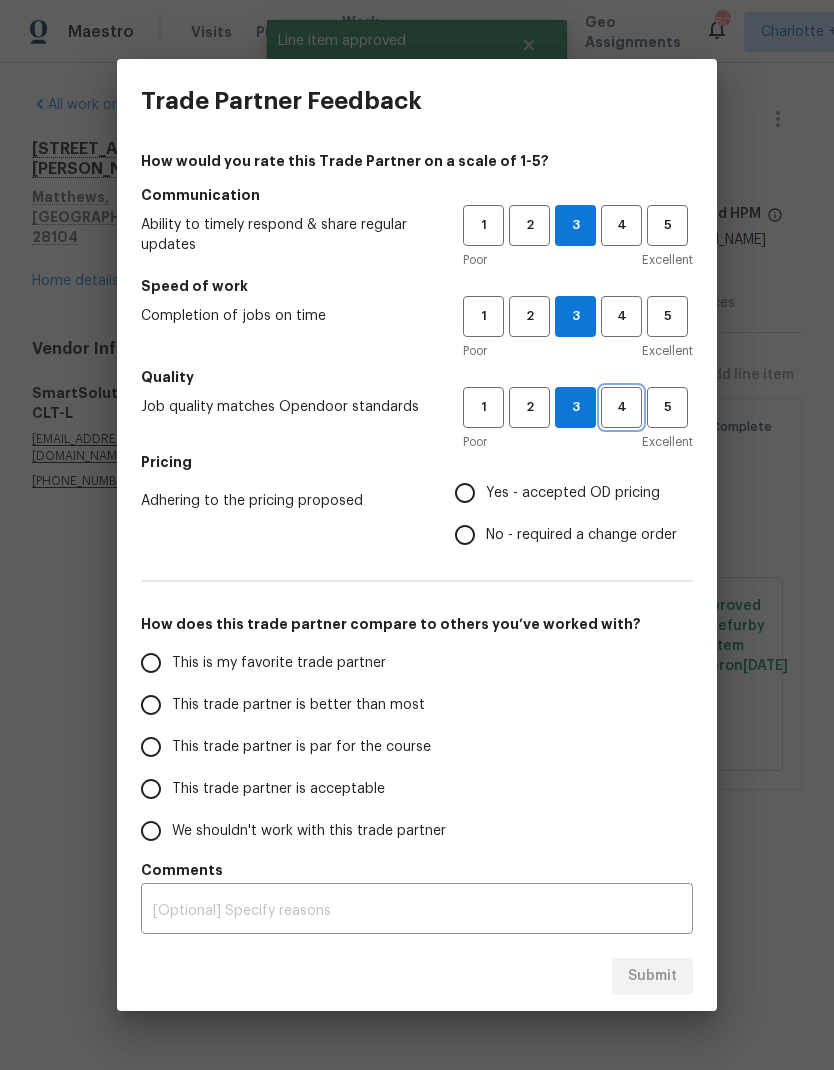 click on "4" at bounding box center (621, 407) 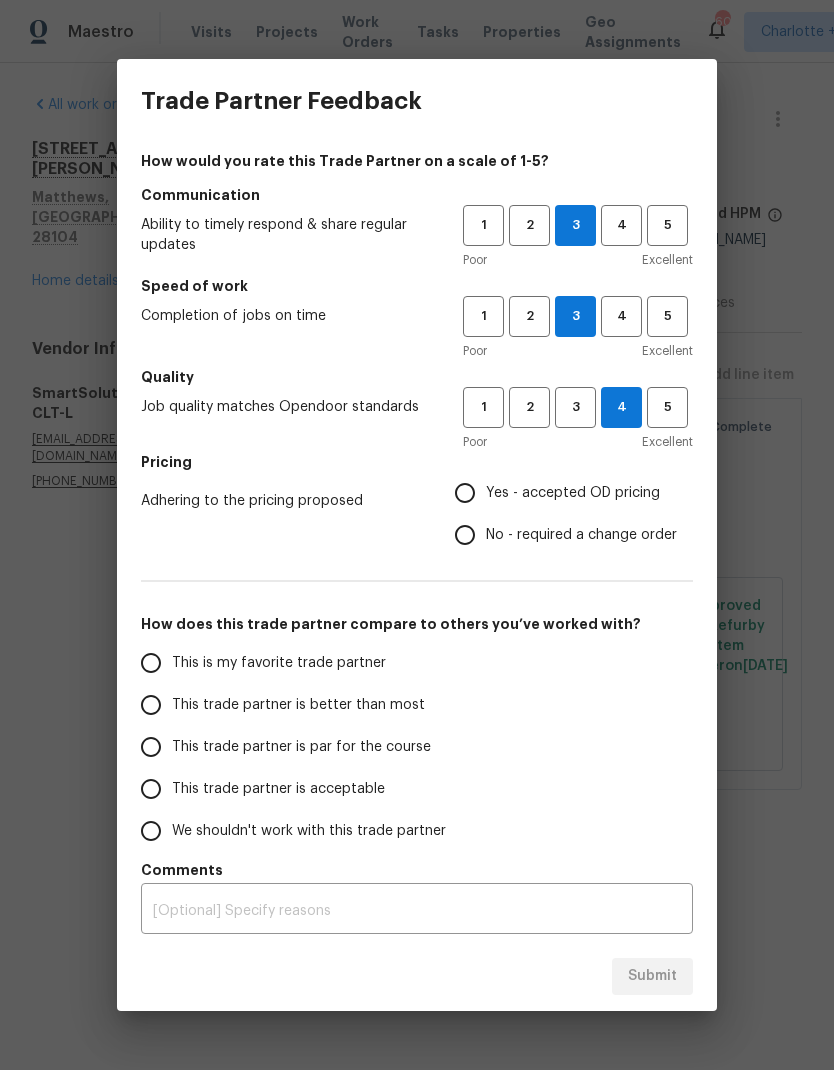 click on "No - required a change order" at bounding box center [465, 535] 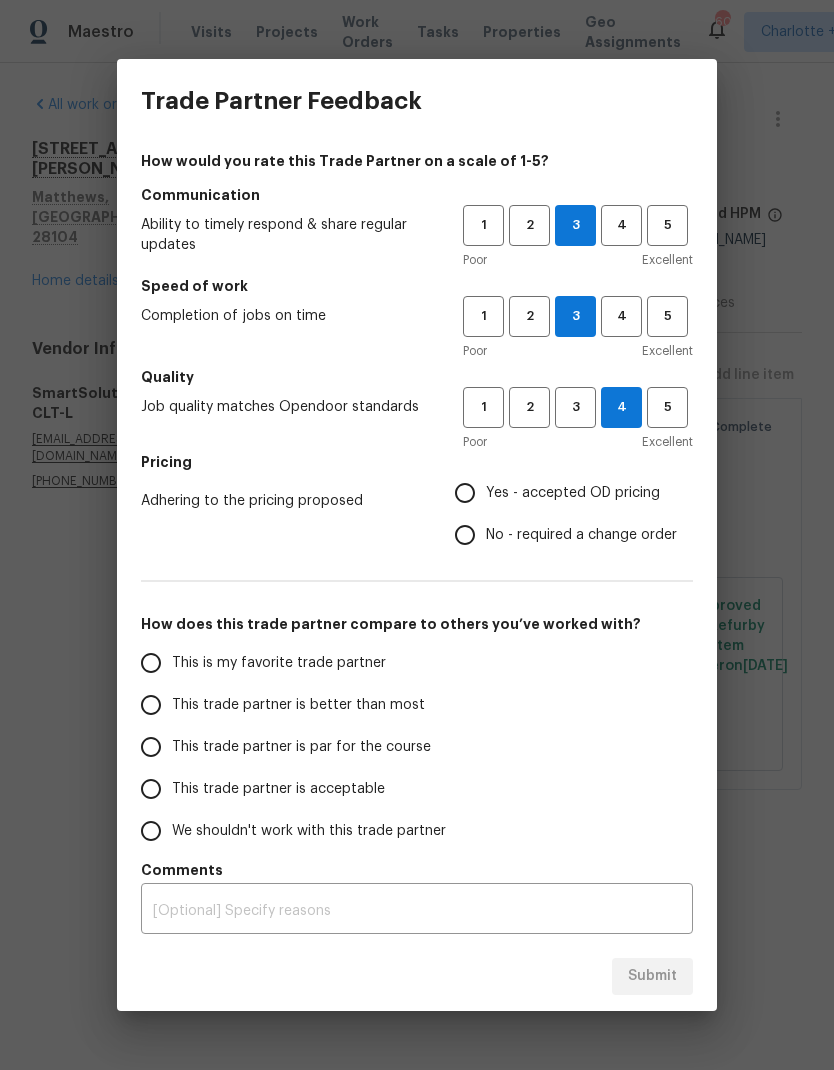 radio on "true" 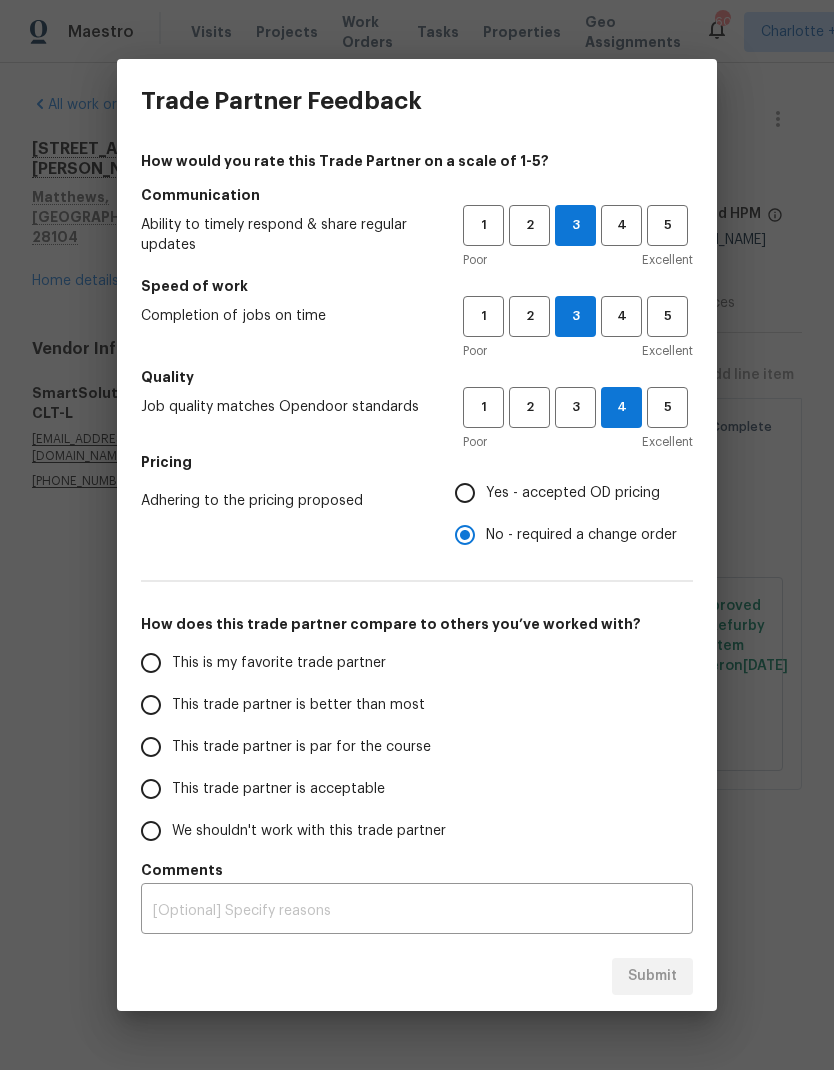 click on "This trade partner is better than most" at bounding box center (151, 705) 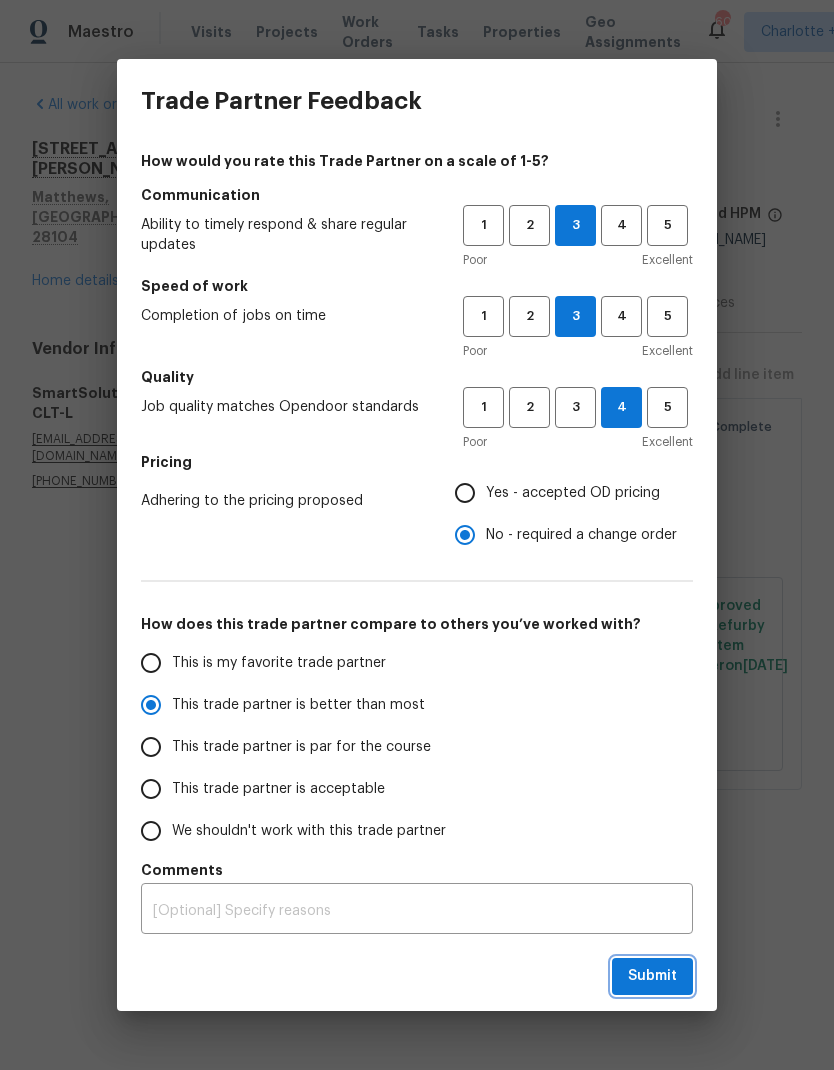 click on "Submit" at bounding box center [652, 976] 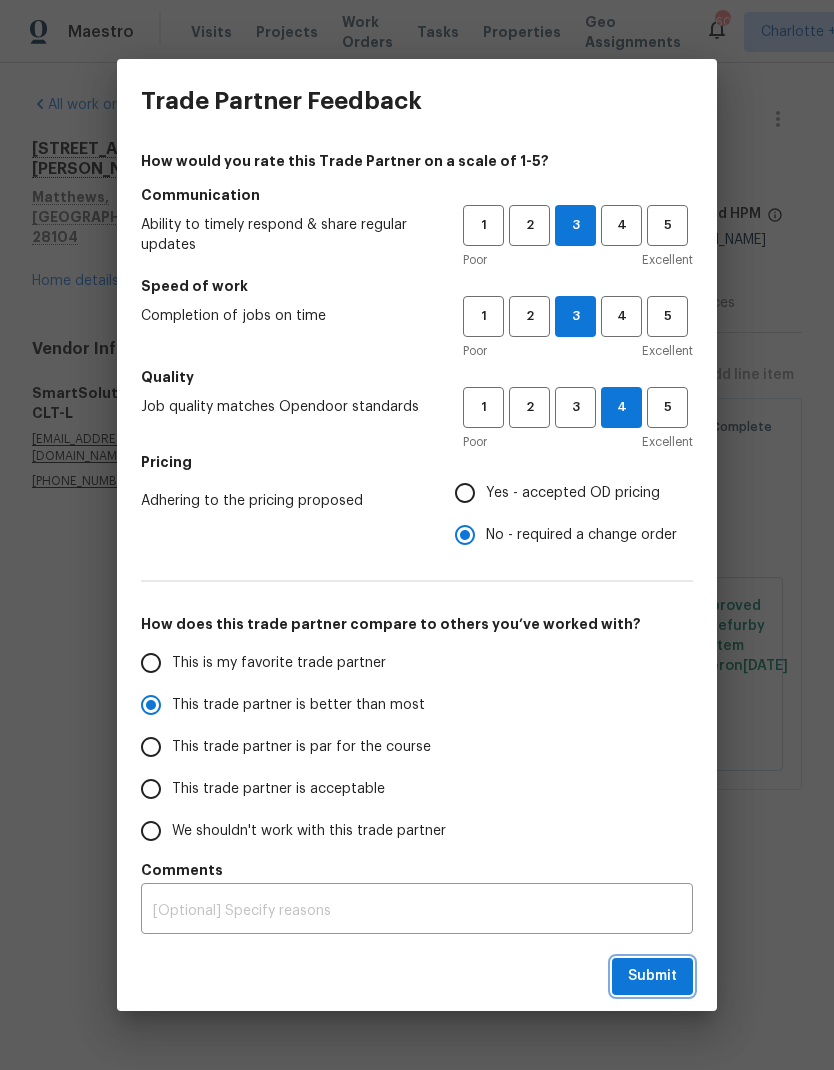 radio on "true" 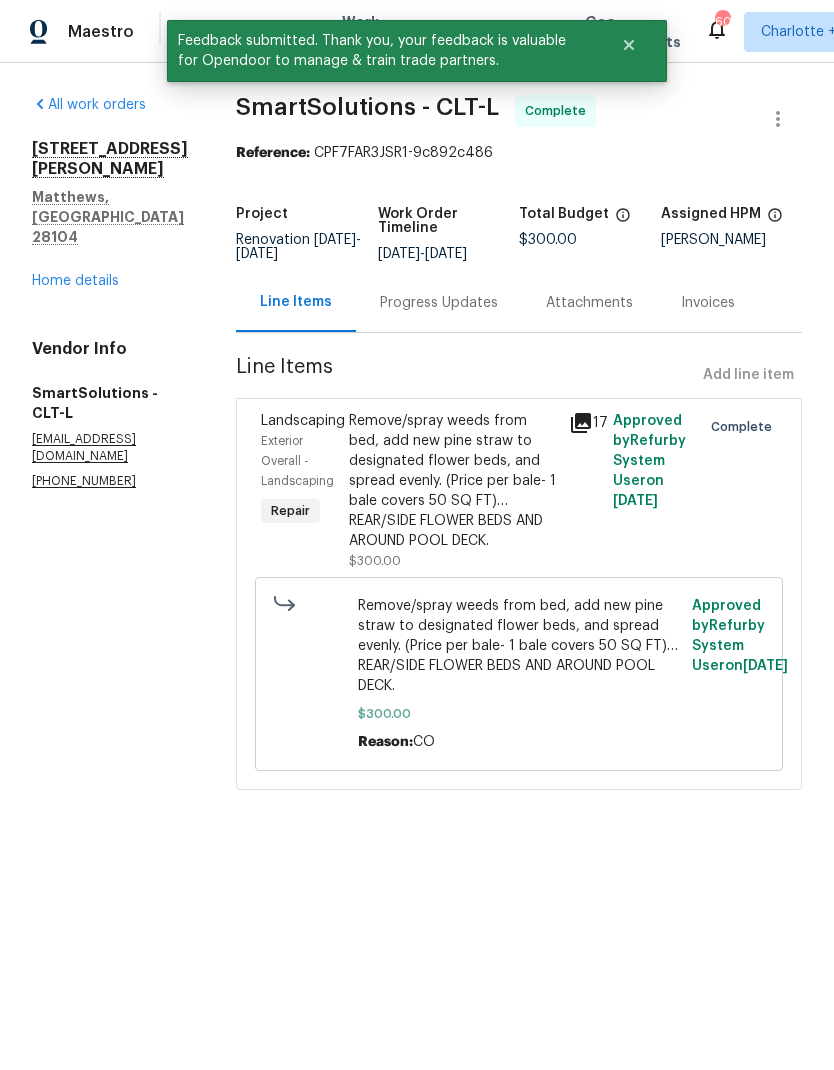 click on "Home details" at bounding box center (75, 281) 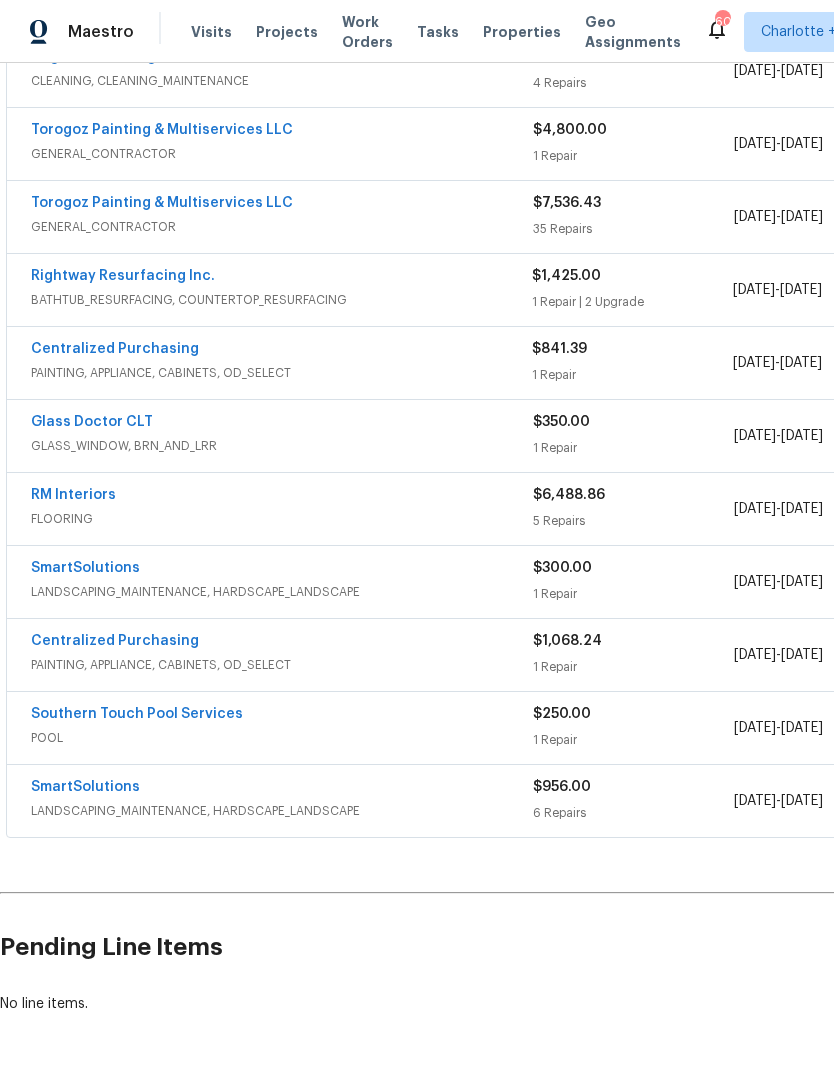 scroll, scrollTop: 484, scrollLeft: 0, axis: vertical 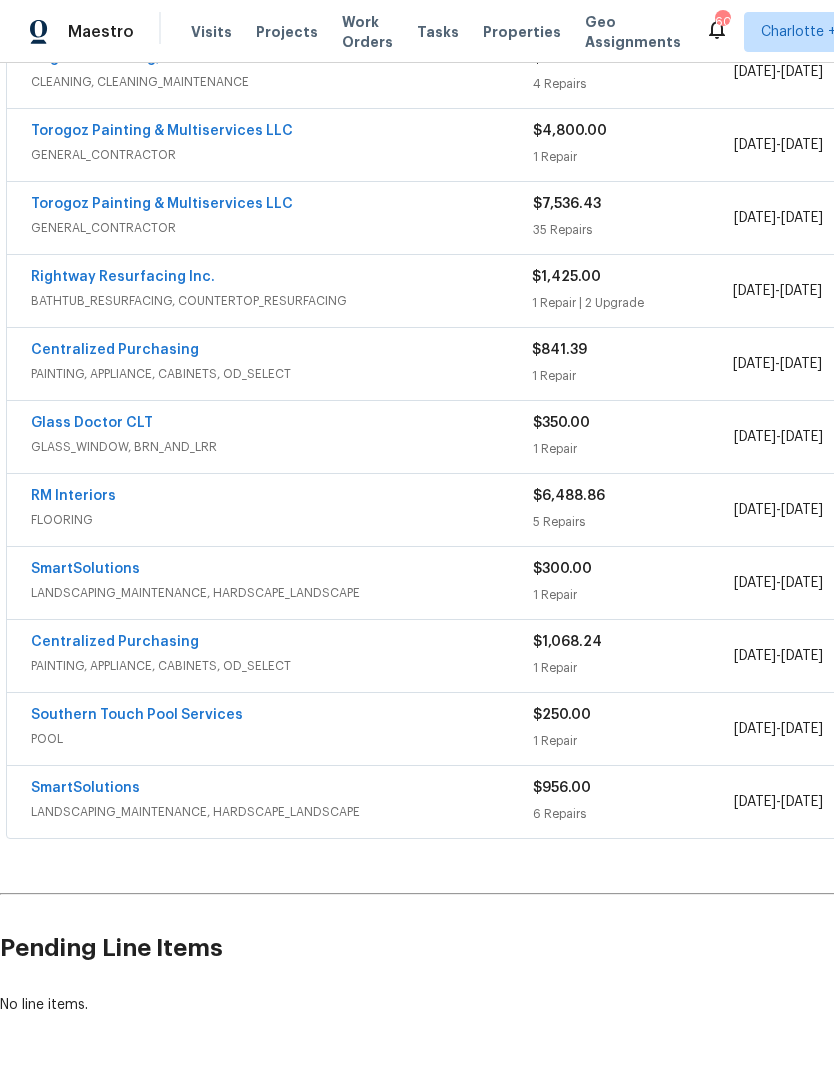 click on "Southern Touch Pool Services" at bounding box center (137, 715) 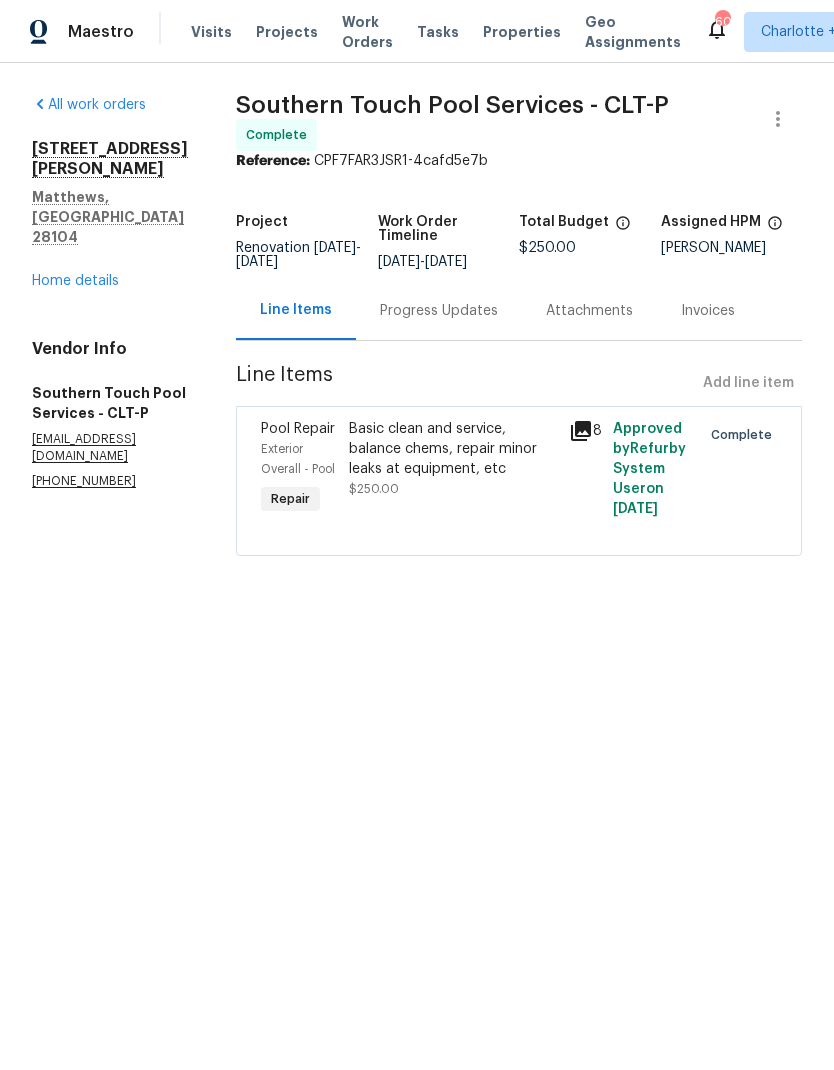 click on "Progress Updates" at bounding box center (439, 310) 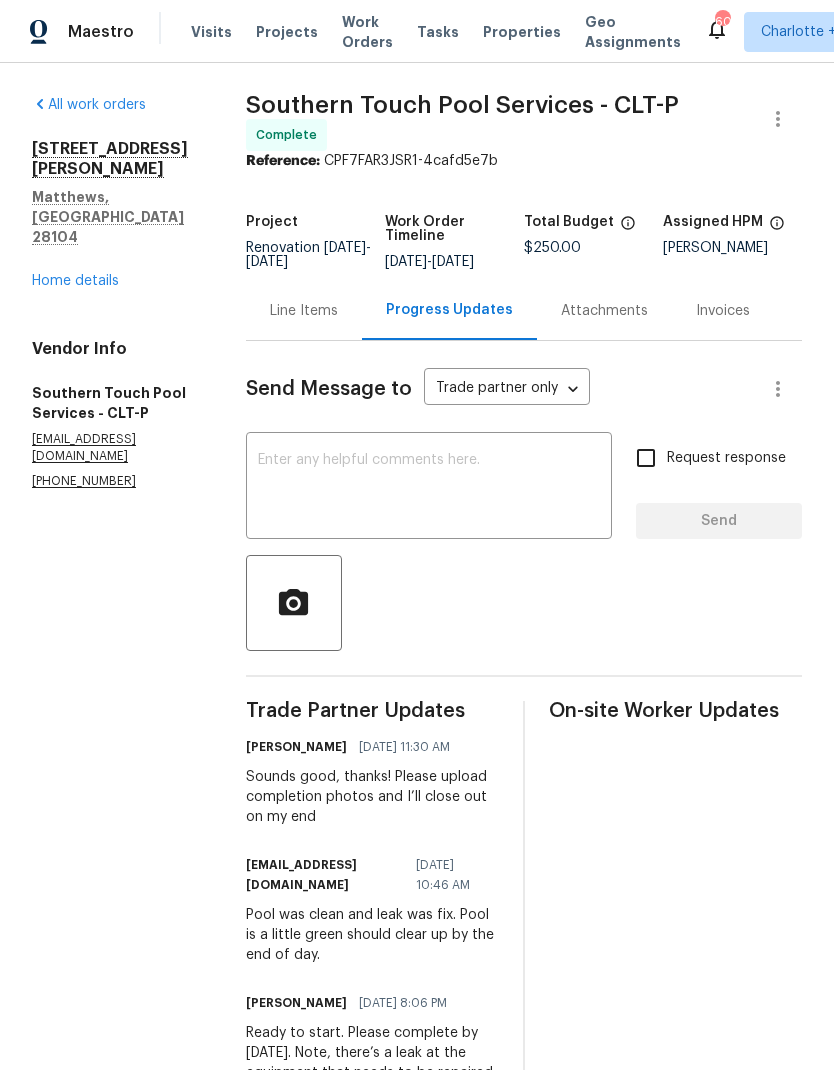 click at bounding box center [429, 488] 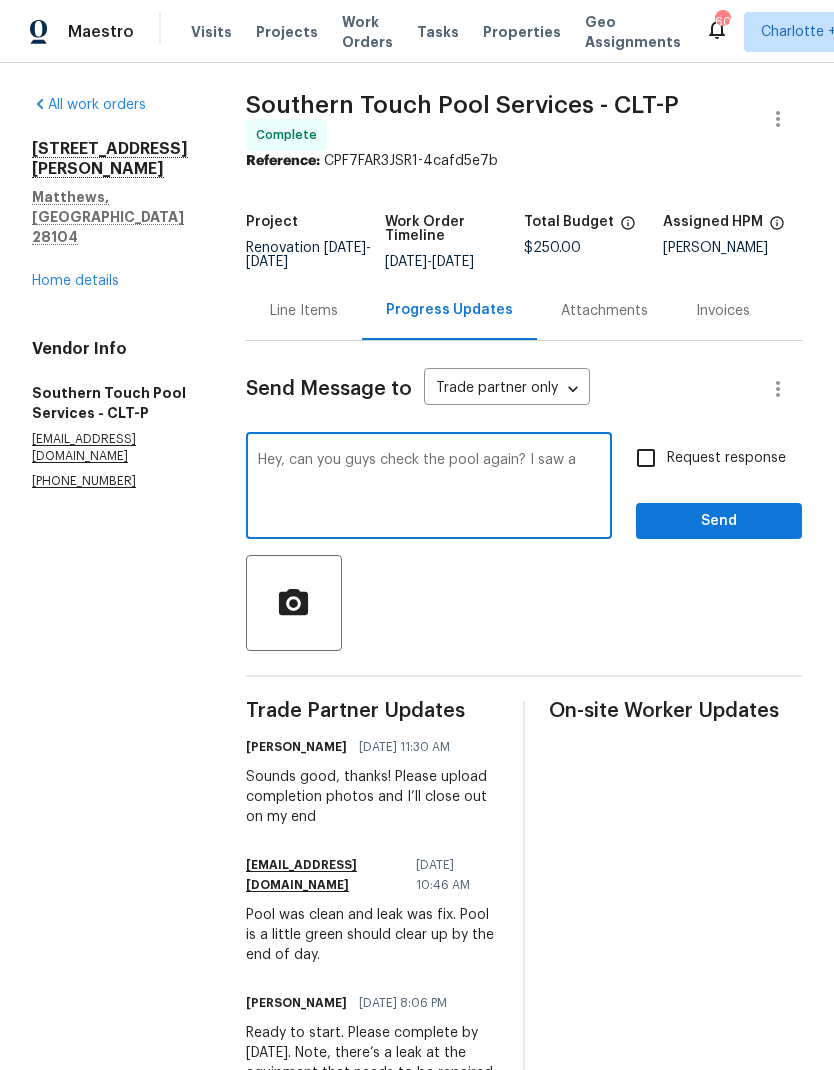 type on "Hey, can you guys check the pool again? I saw a photo" 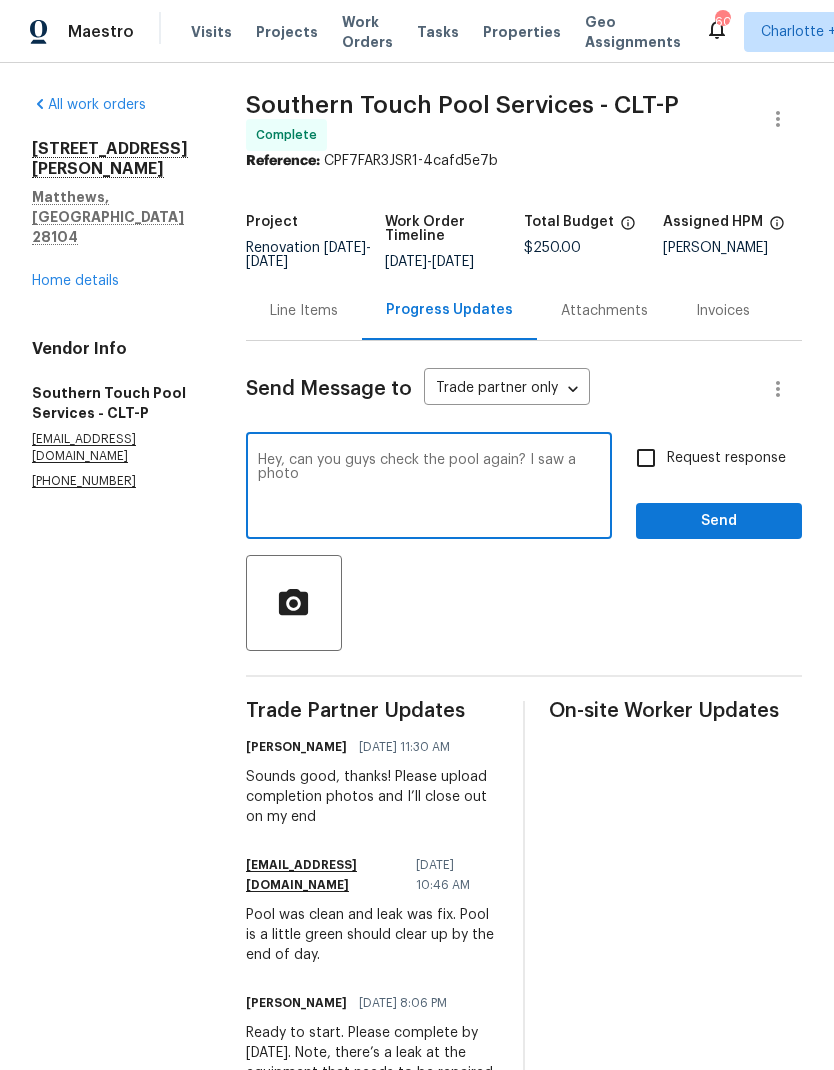click on "Home details" at bounding box center (75, 281) 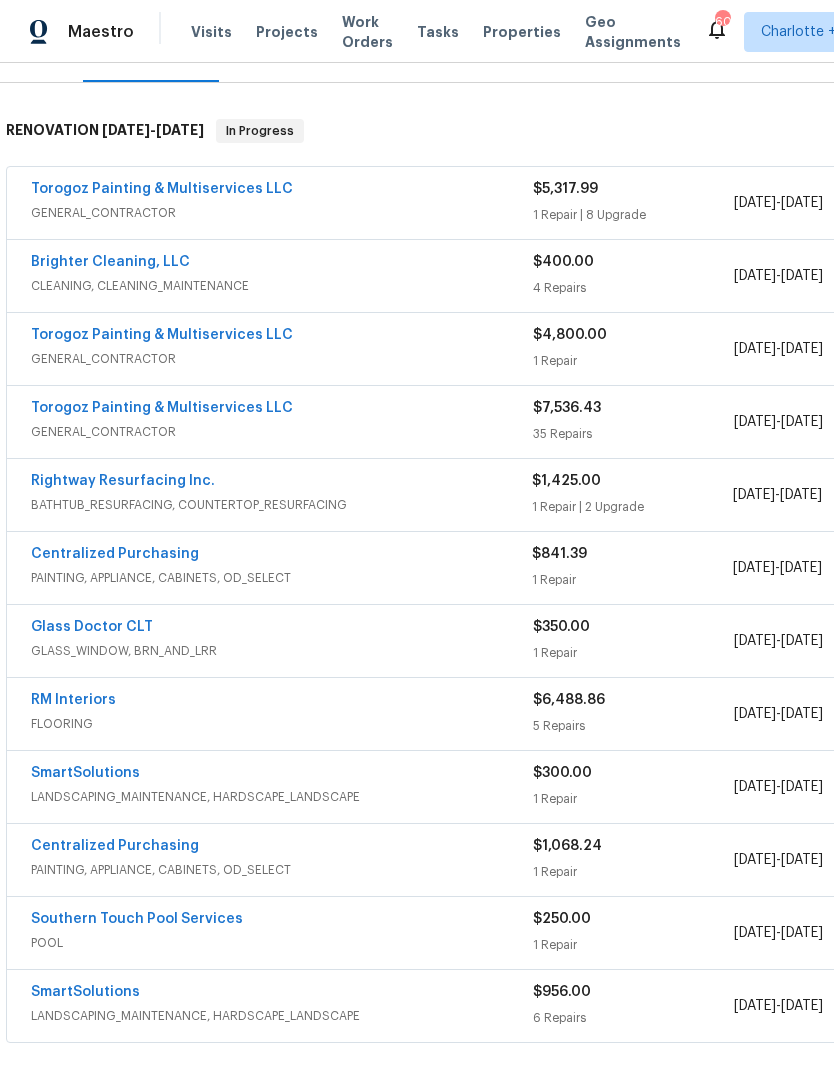 scroll, scrollTop: 278, scrollLeft: 0, axis: vertical 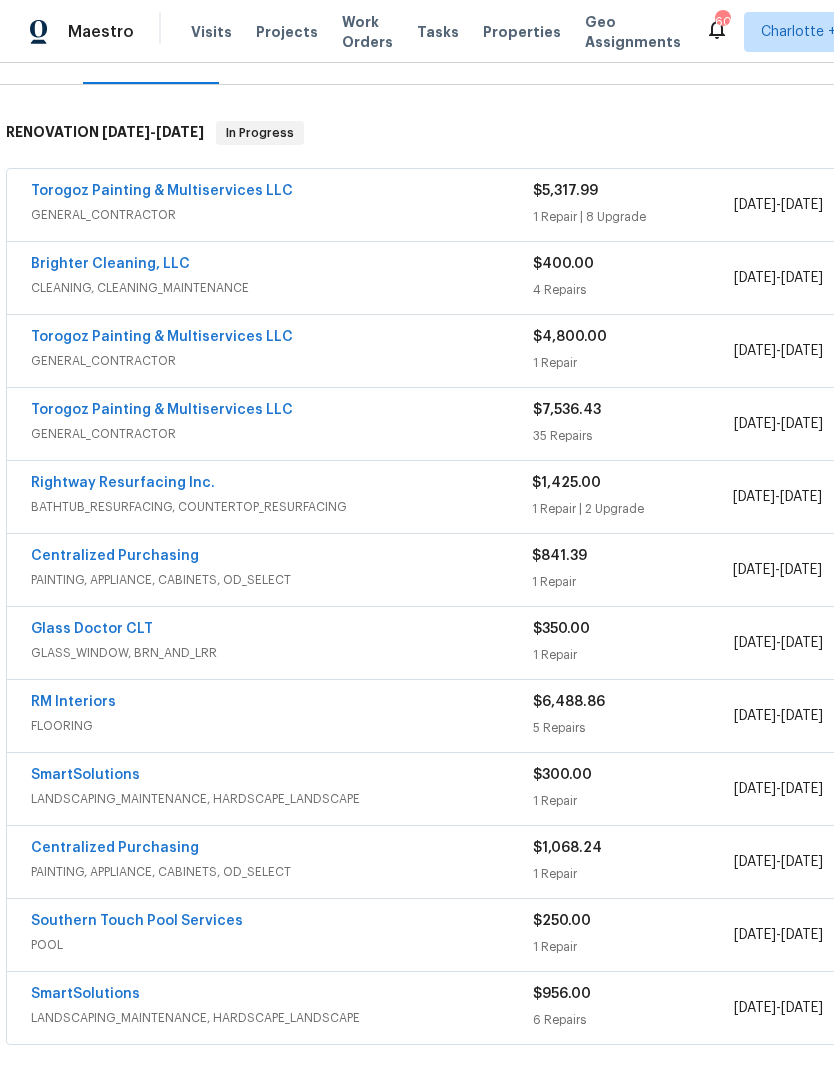 click on "SmartSolutions" at bounding box center [85, 775] 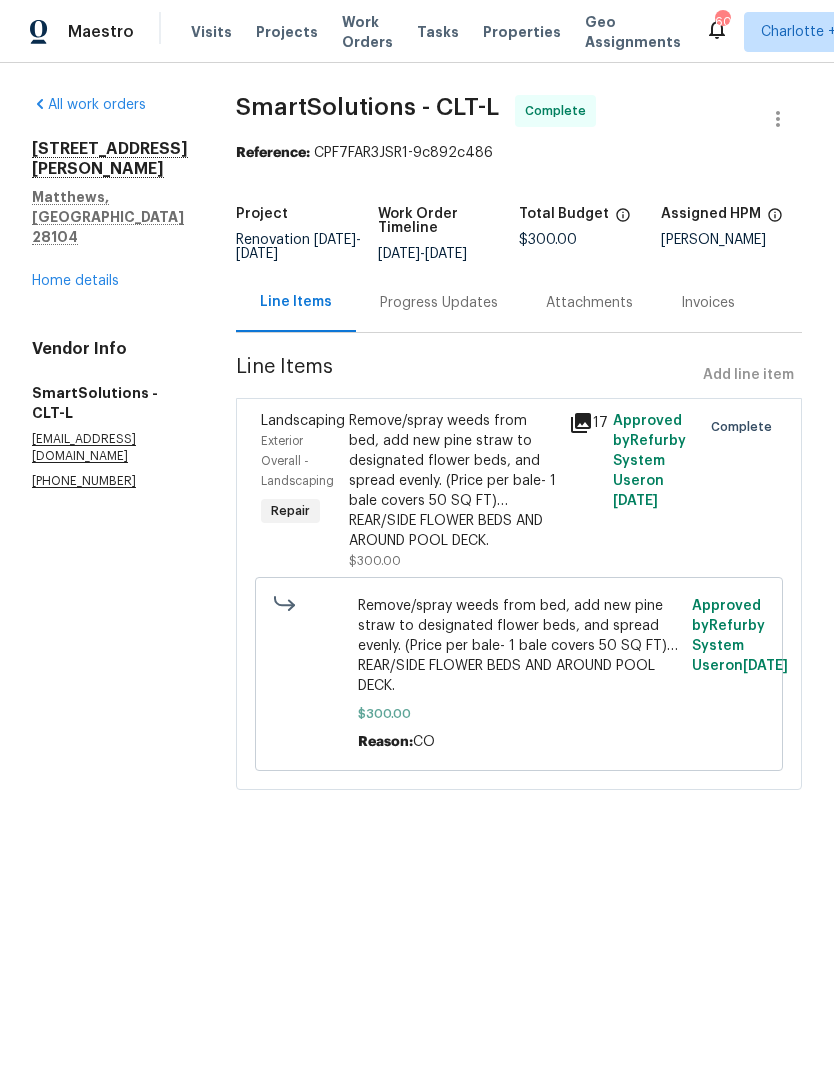 click on "Progress Updates" at bounding box center [439, 303] 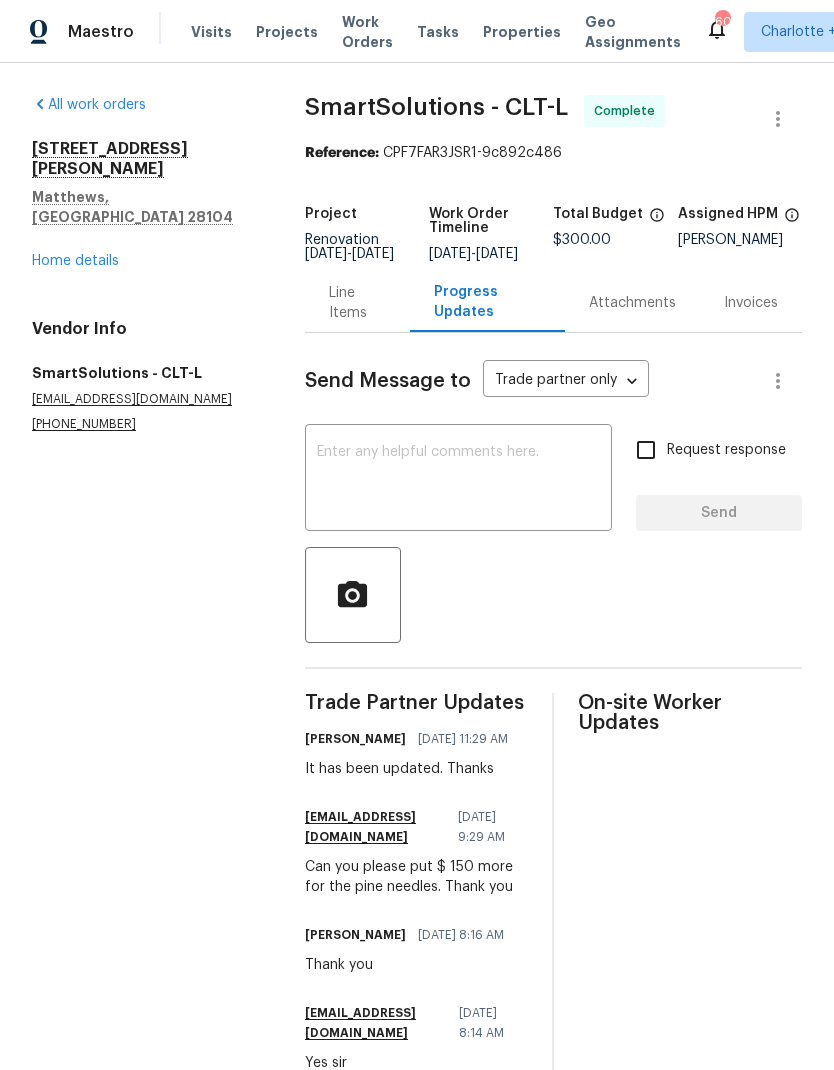 click on "Line Items" at bounding box center (357, 303) 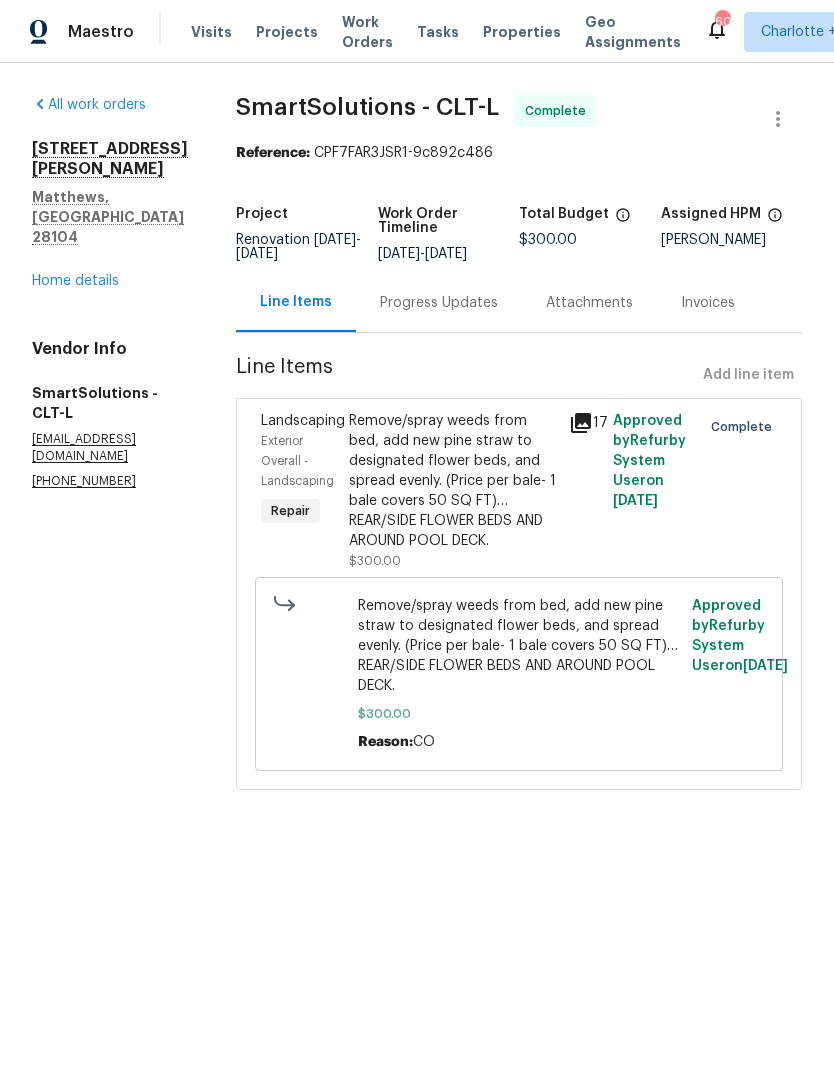 click on "Remove/spray weeds from bed, add new pine straw to designated flower beds, and spread evenly. (Price per bale- 1 bale covers 50 SQ FT)…REAR/SIDE FLOWER BEDS AND AROUND POOL DECK." at bounding box center (453, 481) 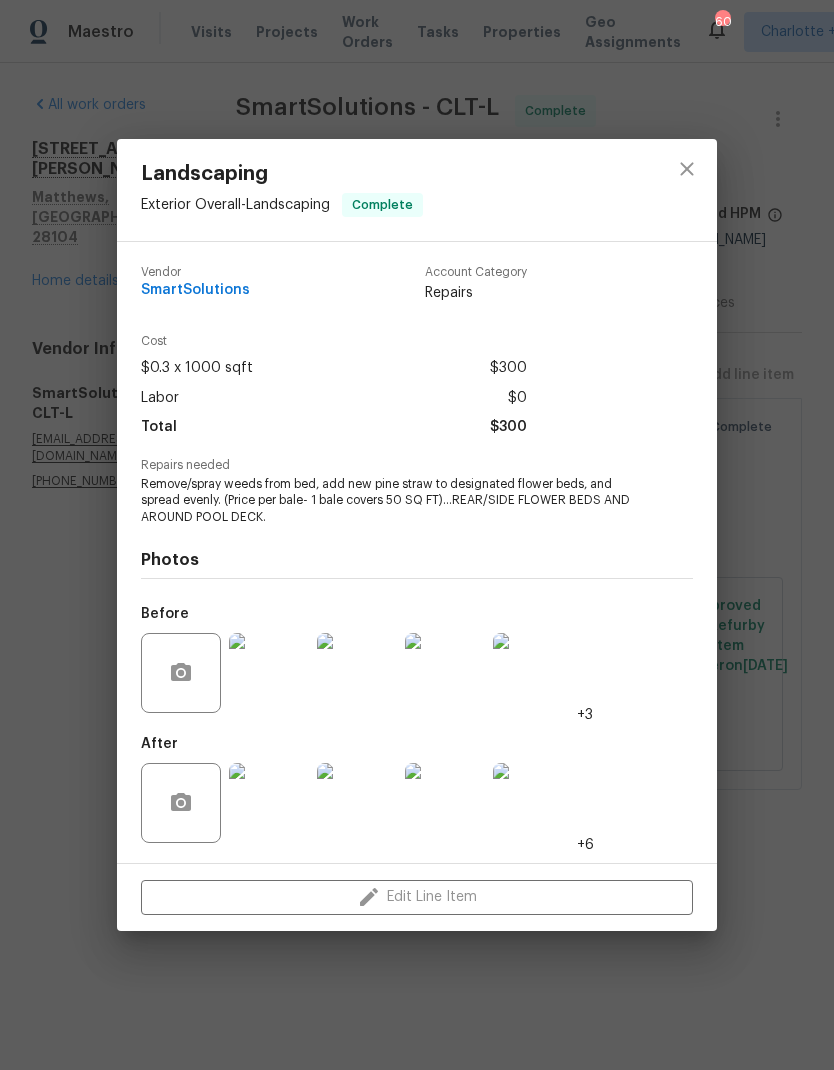 click at bounding box center (269, 803) 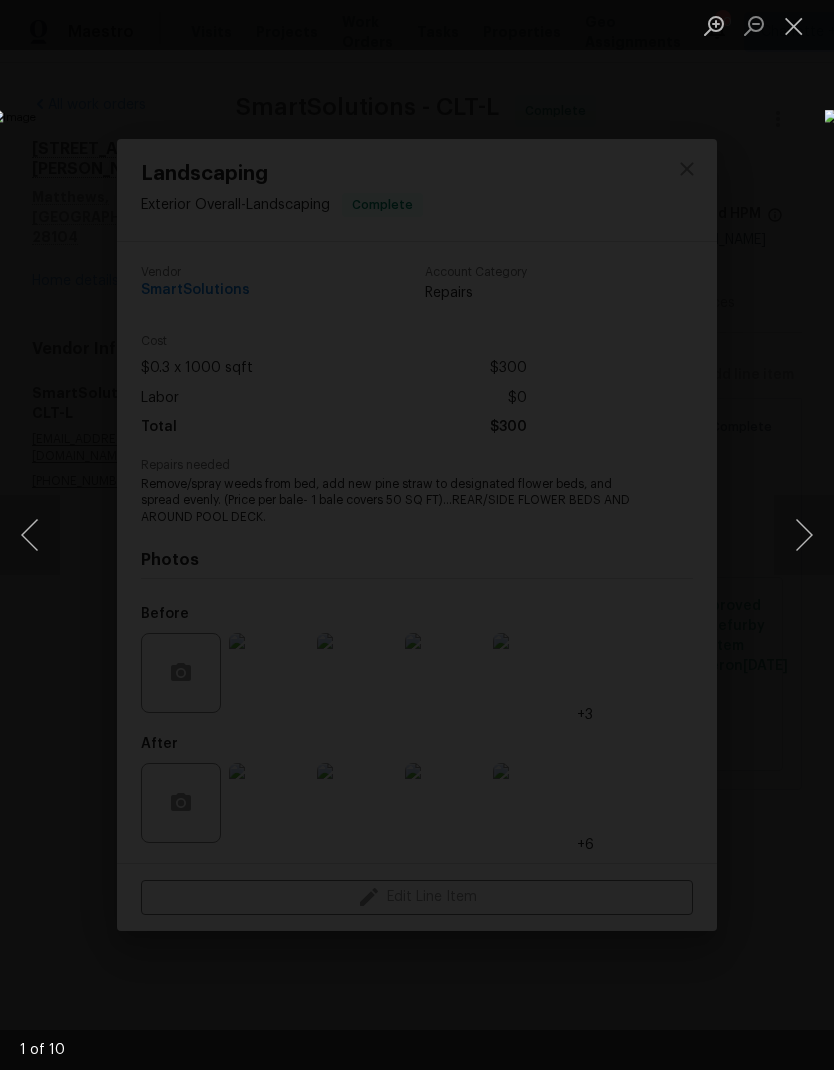 click at bounding box center [804, 535] 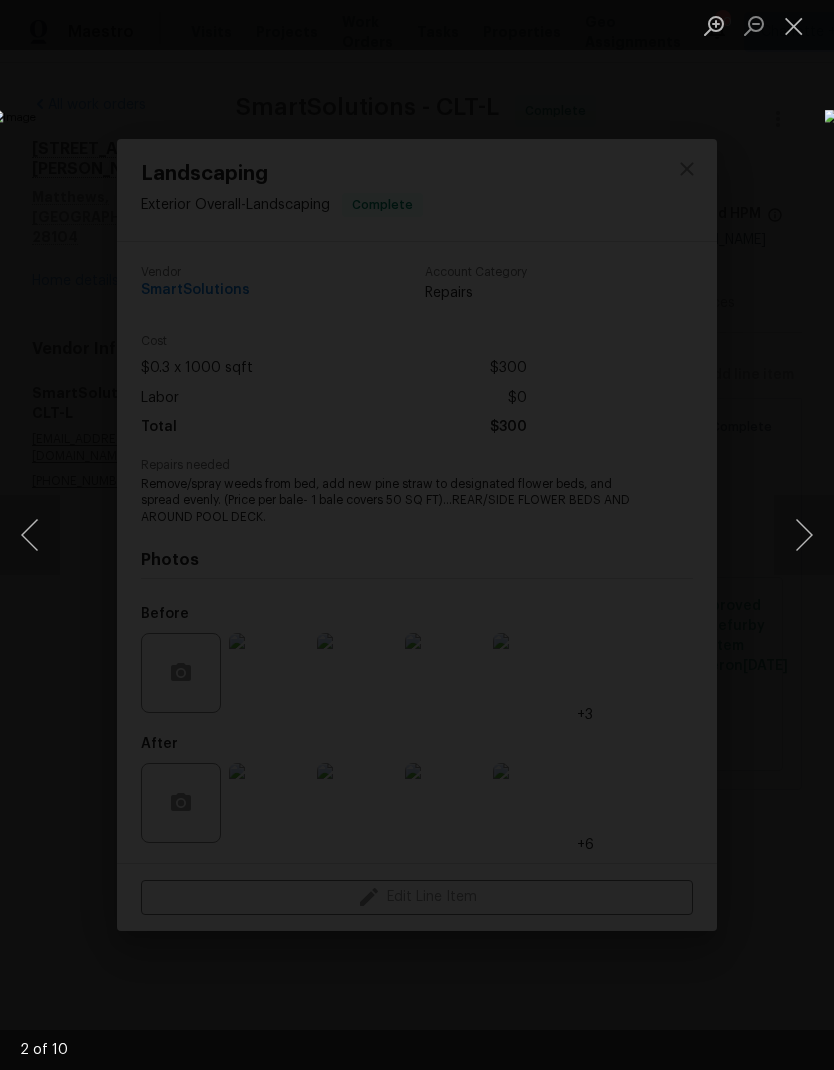 click at bounding box center [804, 535] 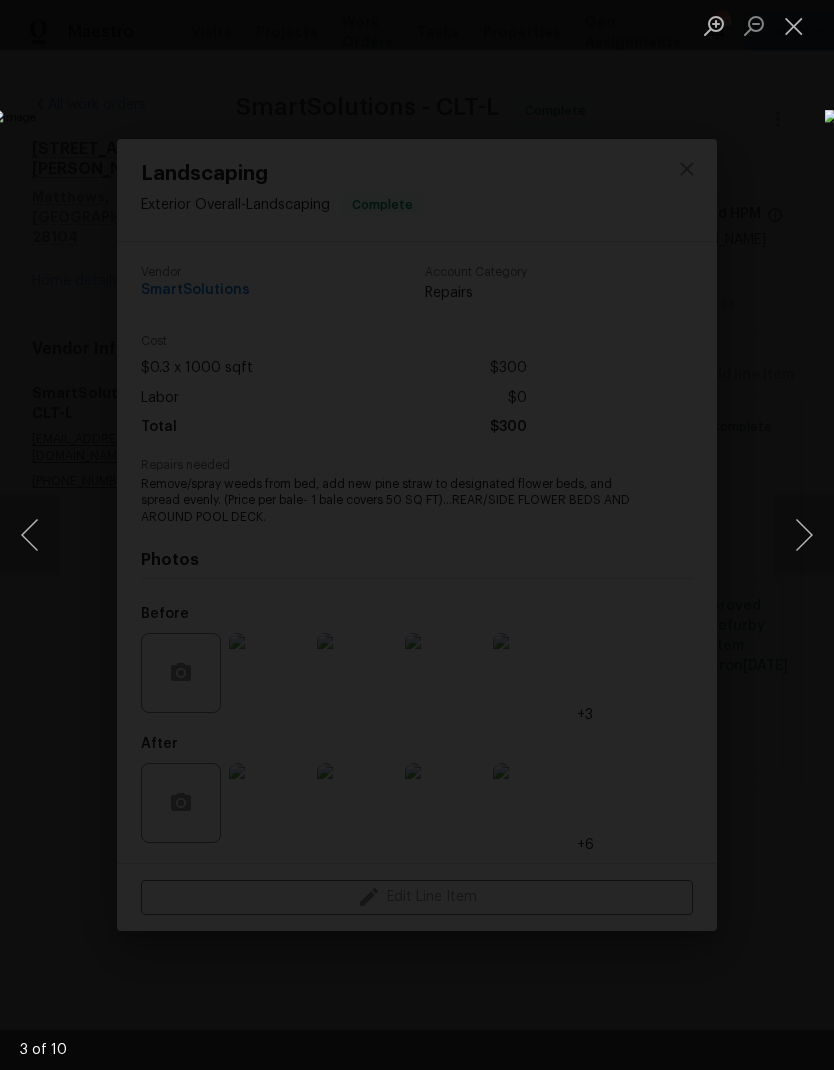 click at bounding box center (804, 535) 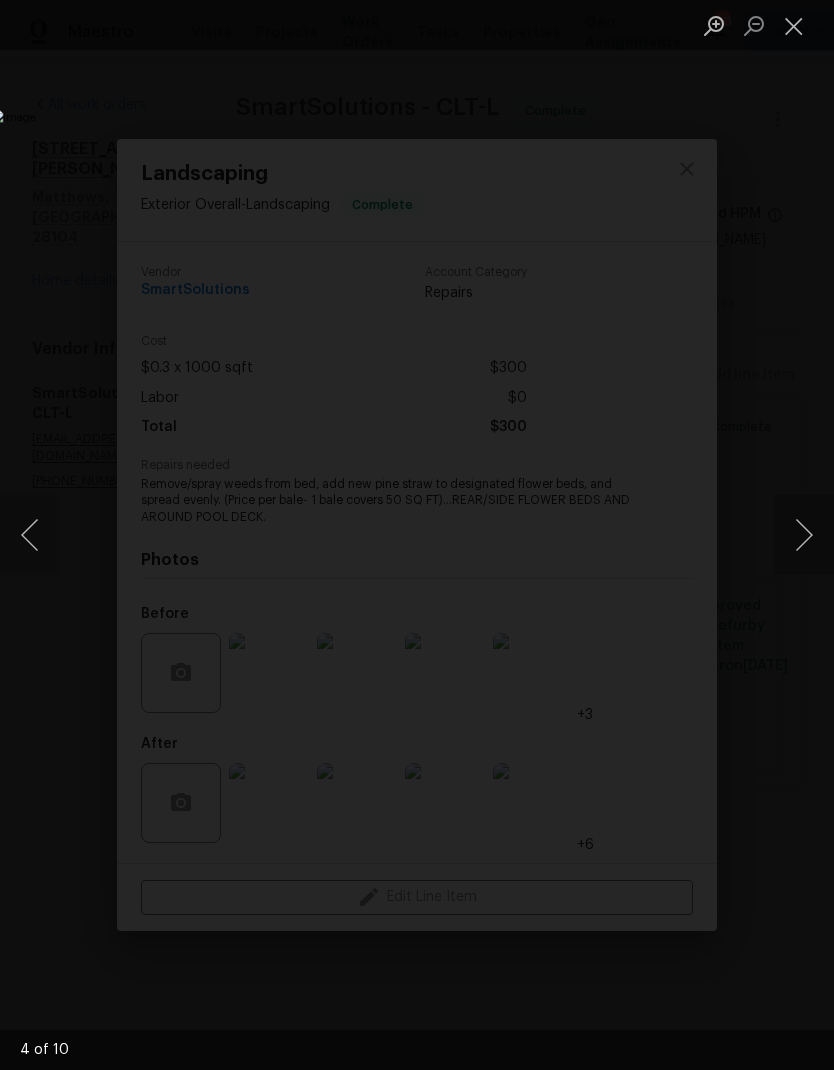 click at bounding box center [804, 535] 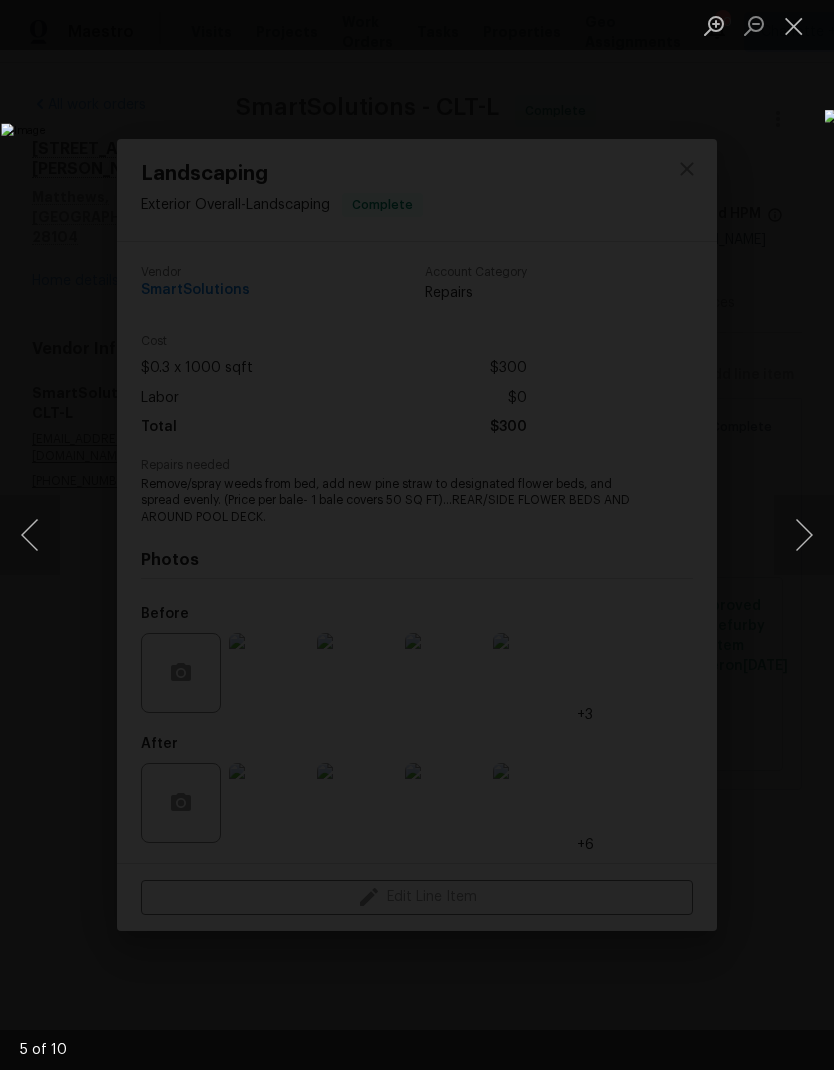 click at bounding box center (794, 25) 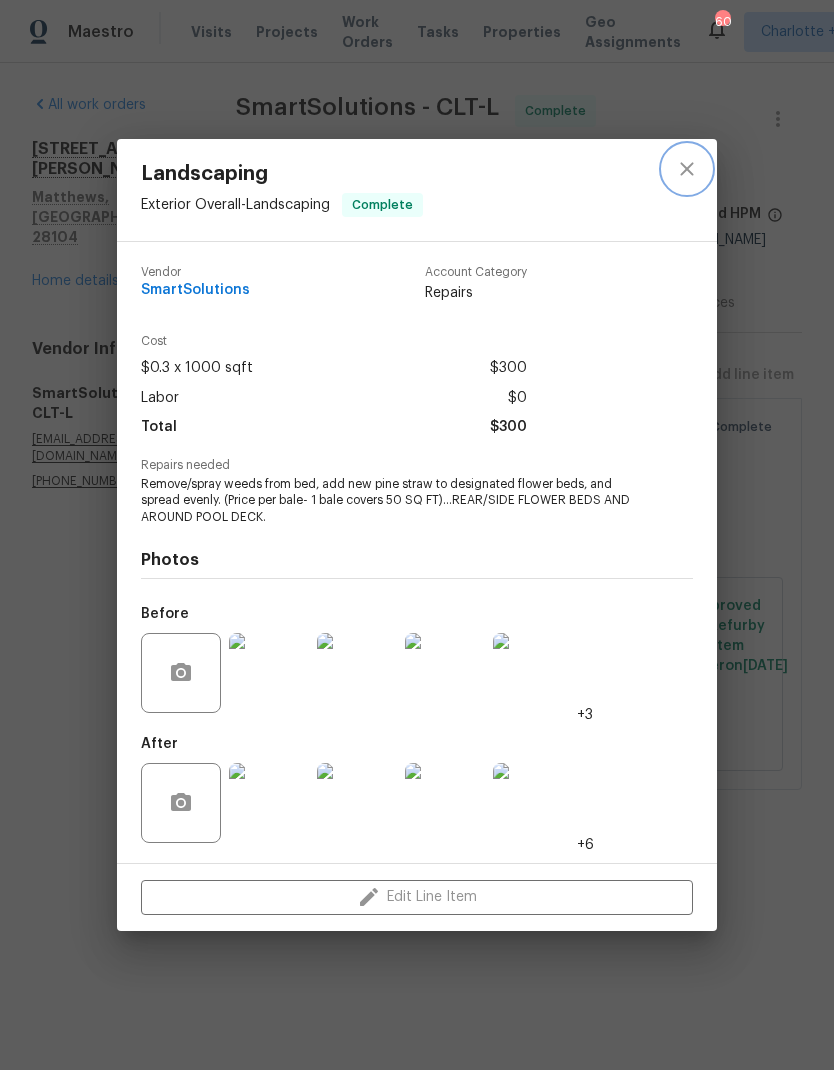 click at bounding box center [687, 169] 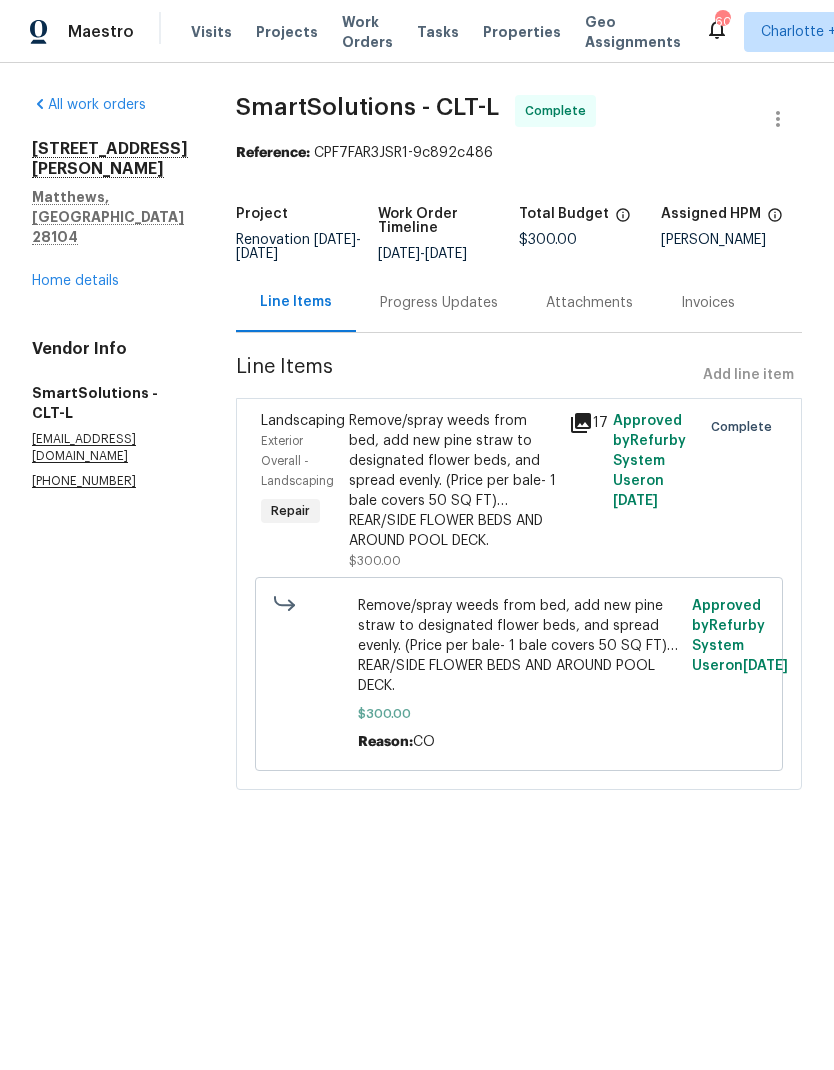click on "Home details" at bounding box center [75, 281] 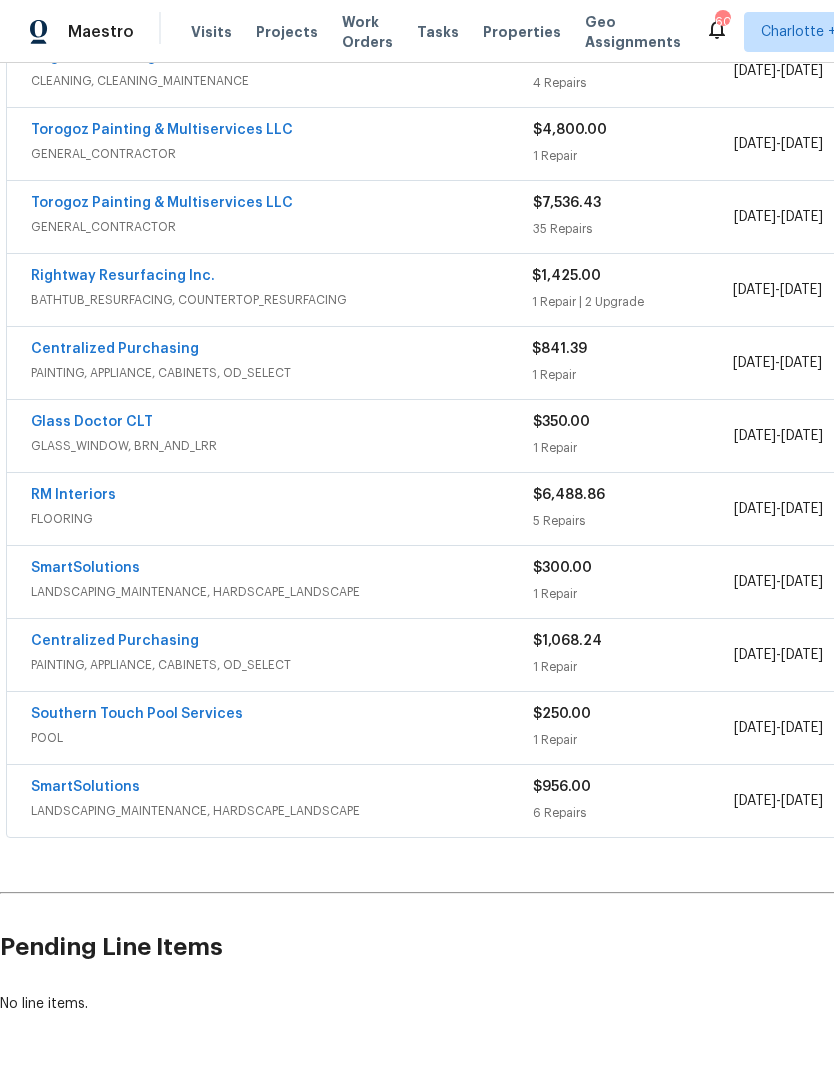 scroll, scrollTop: 484, scrollLeft: 0, axis: vertical 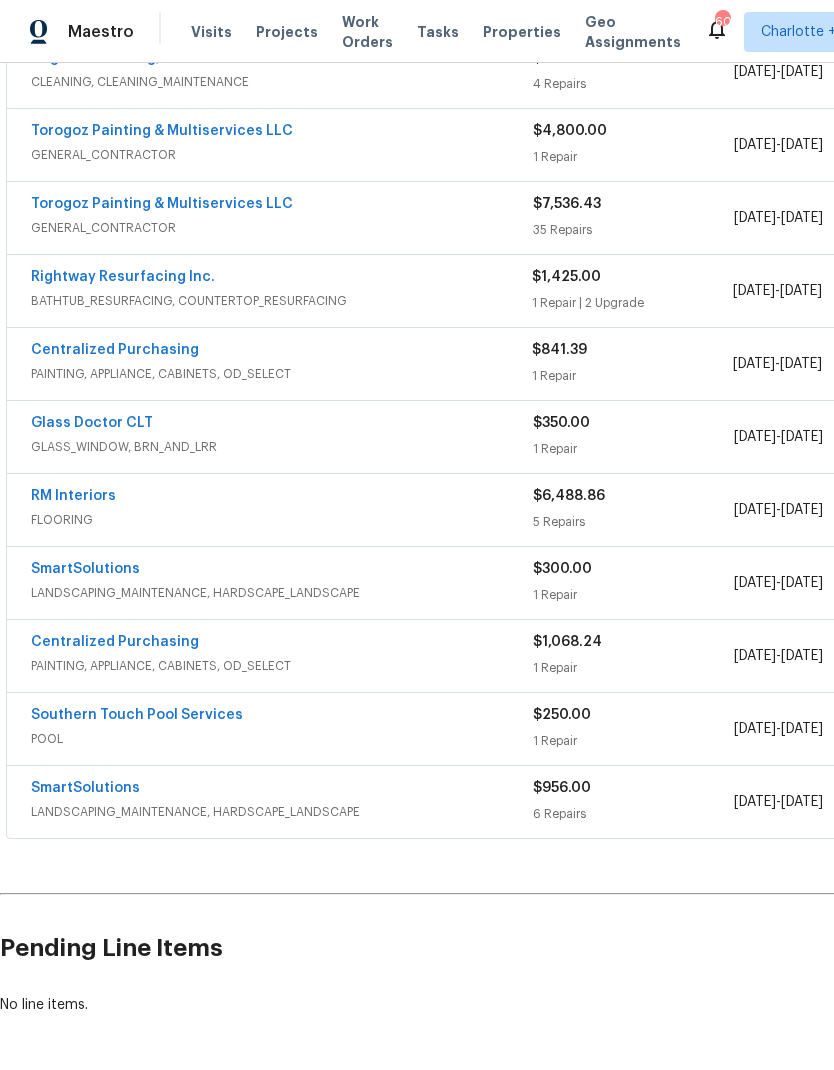 click on "Southern Touch Pool Services" at bounding box center (137, 715) 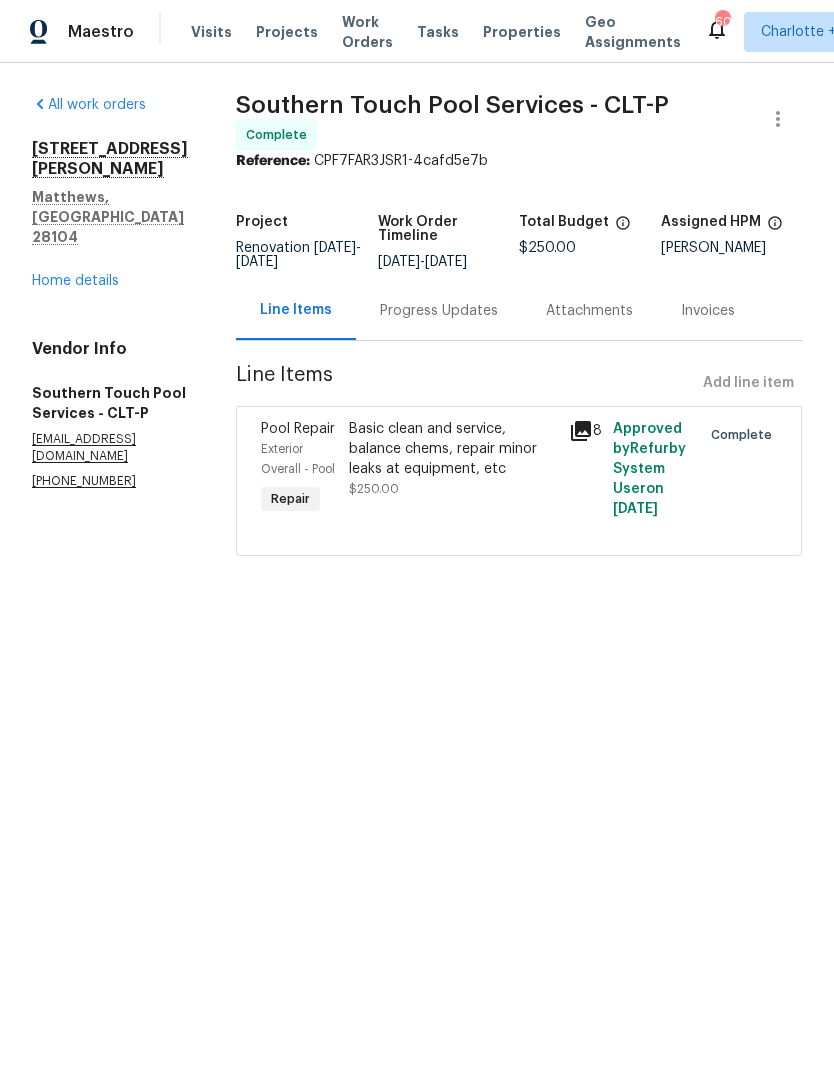 click on "Progress Updates" at bounding box center (439, 311) 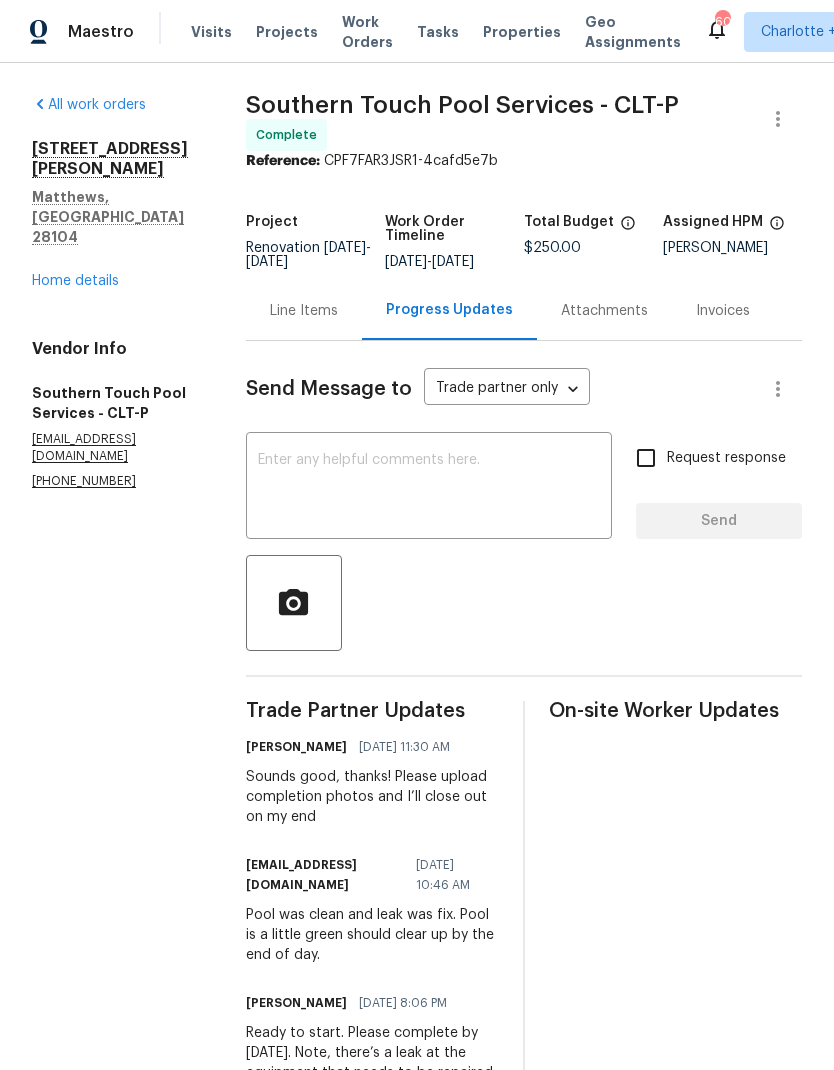 click at bounding box center [429, 488] 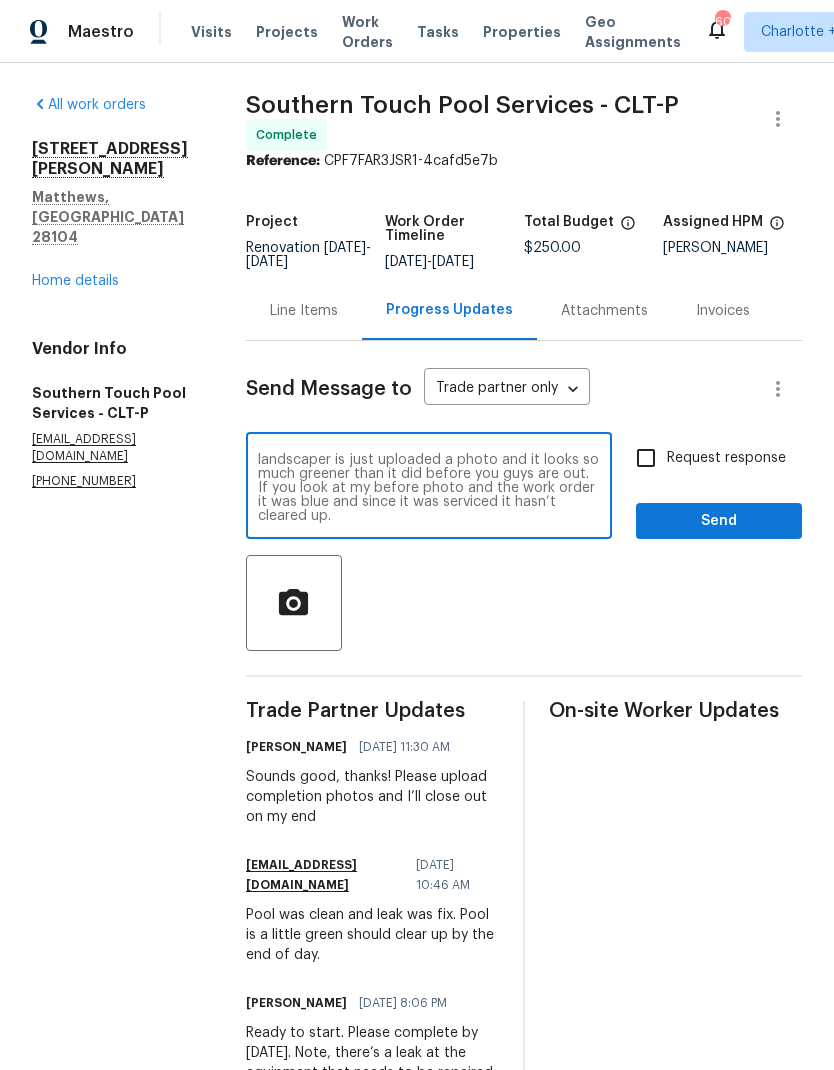 scroll, scrollTop: 14, scrollLeft: 0, axis: vertical 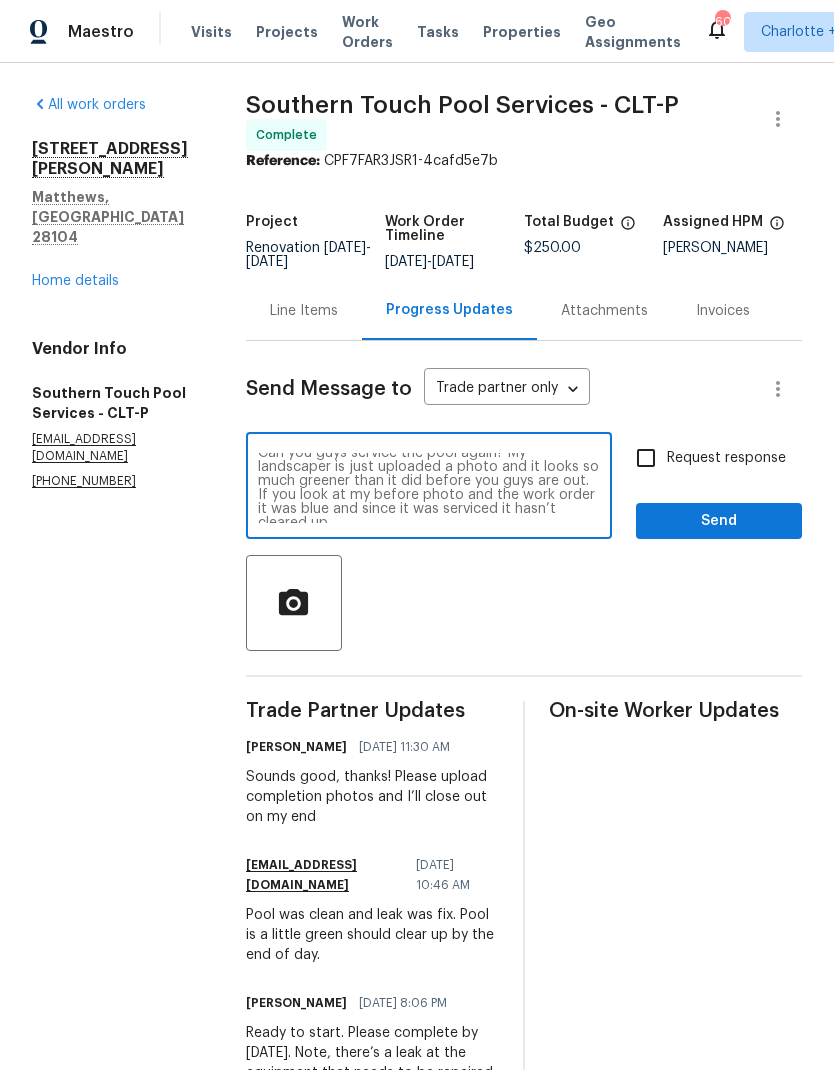 click on "Can you guys service the pool again? My landscaper is just uploaded a photo and it looks so much greener than it did before you guys are out. If you look at my before photo and the work order it was blue and since it was serviced it hasn’t cleared up." at bounding box center (429, 488) 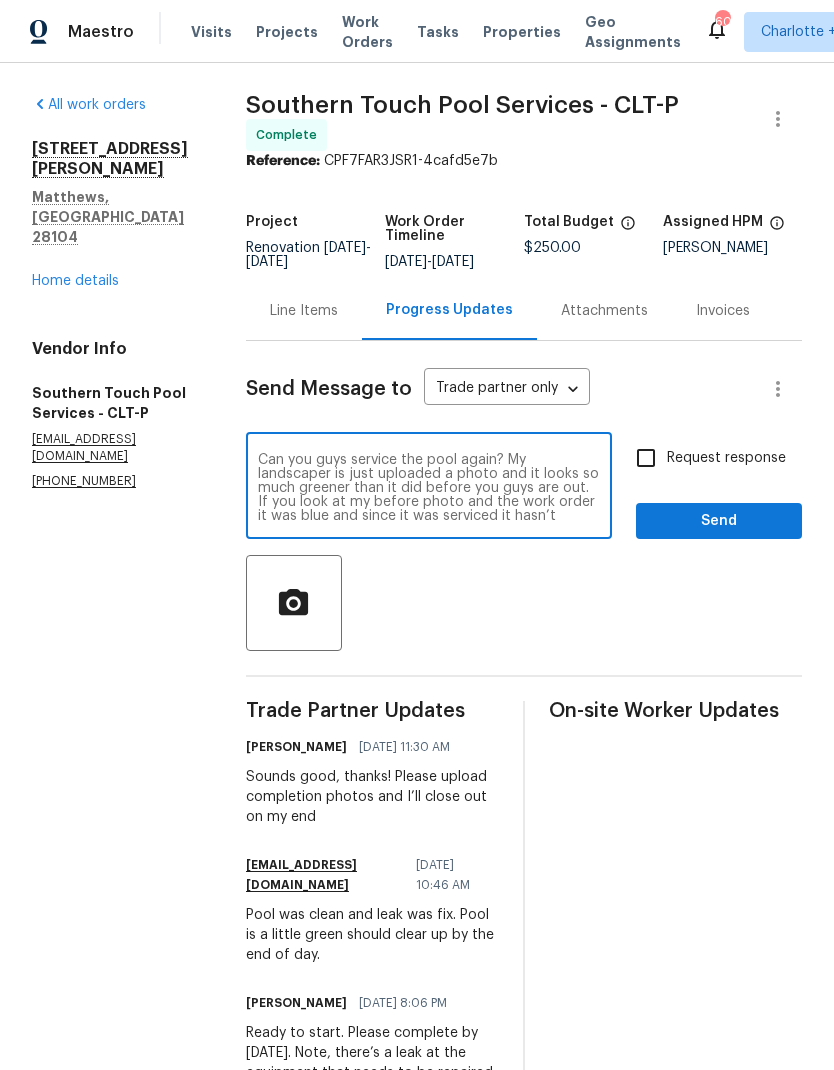 click on "Can you guys service the pool again? My landscaper is just uploaded a photo and it looks so much greener than it did before you guys are out. If you look at my before photo and the work order it was blue and since it was serviced it hasn’t cleared up." at bounding box center (429, 488) 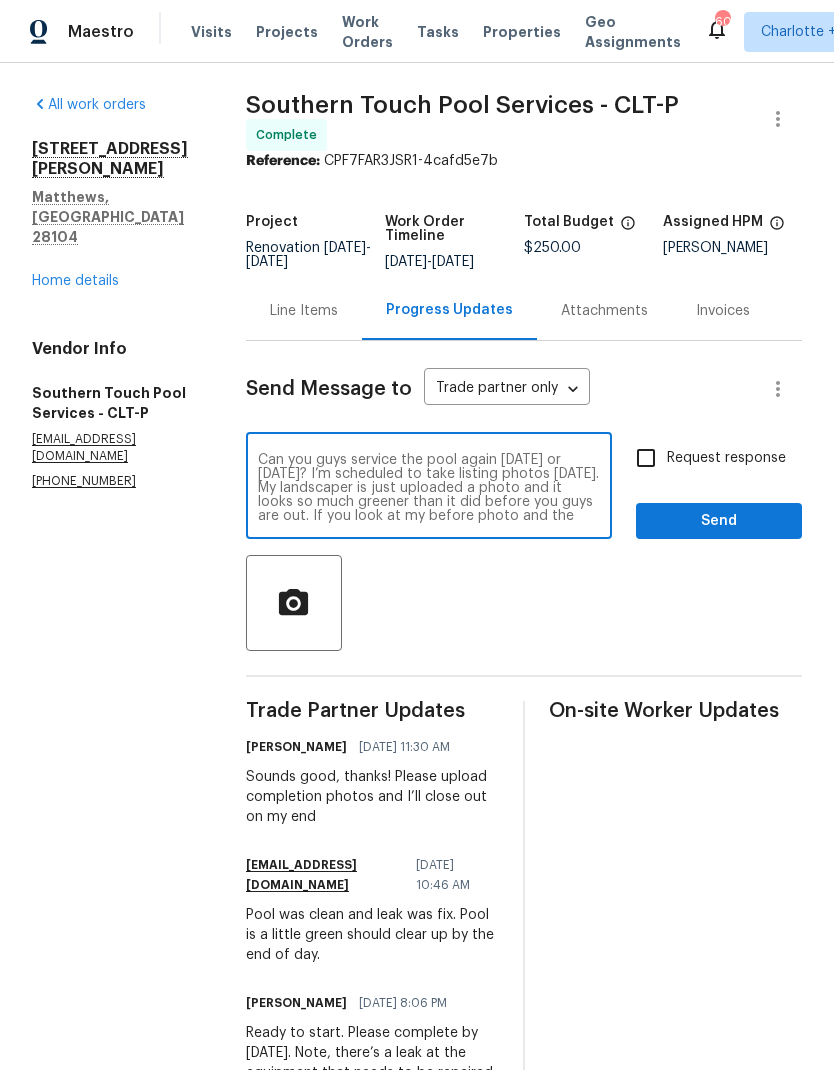 click on "Can you guys service the pool again today or tomorrow? I’m scheduled to take listing photos Friday. My landscaper is just uploaded a photo and it looks so much greener than it did before you guys are out. If you look at my before photo and the work order it was blue and since it was serviced it hasn’t cleared up." at bounding box center [429, 488] 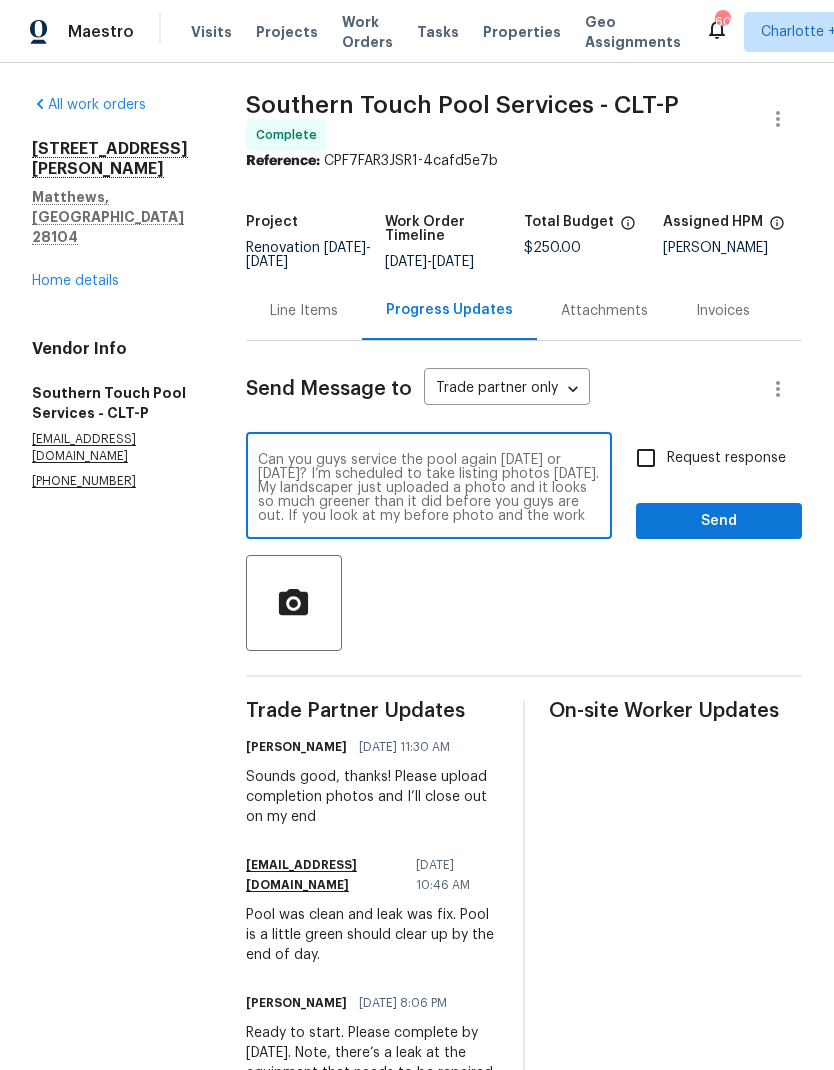 click on "Can you guys service the pool again today or tomorrow? I’m scheduled to take listing photos Friday. My landscaper just uploaded a photo and it looks so much greener than it did before you guys are out. If you look at my before photo and the work order it was blue and since it was serviced it hasn’t cleared up." at bounding box center [429, 488] 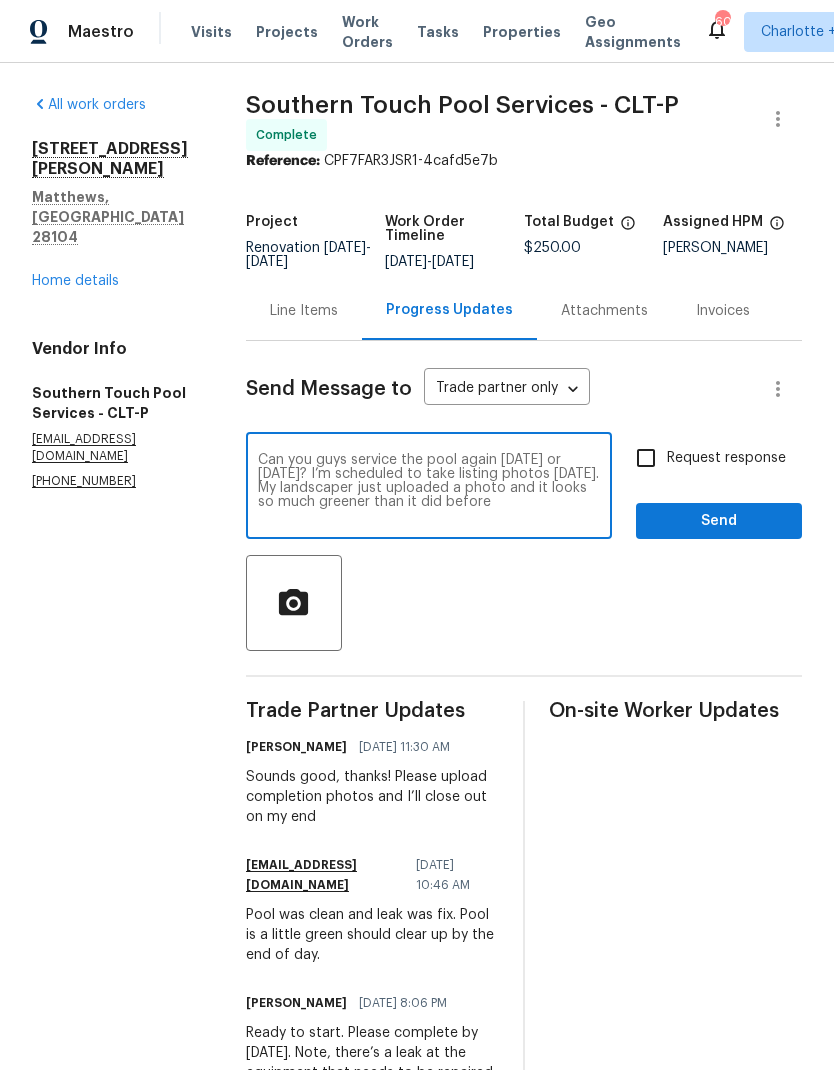 scroll, scrollTop: 0, scrollLeft: 0, axis: both 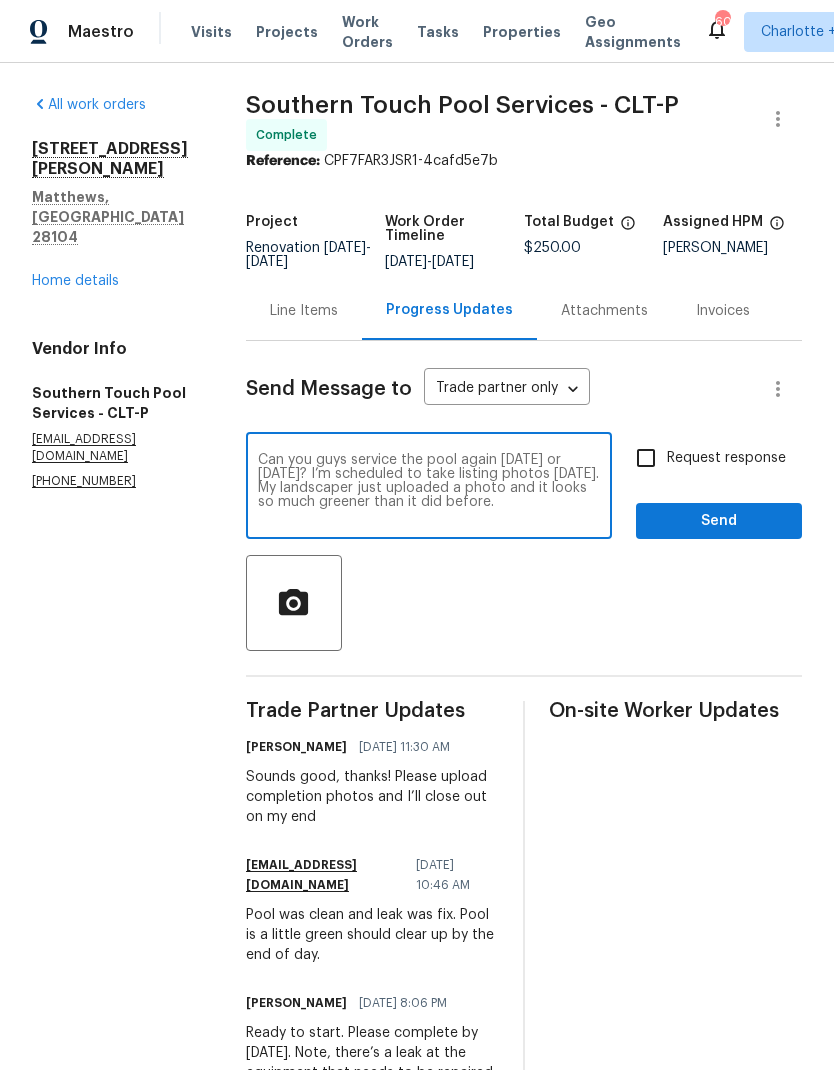 type on "Can you guys service the pool again today or tomorrow? I’m scheduled to take listing photos Friday. My landscaper just uploaded a photo and it looks so much greener than it did before." 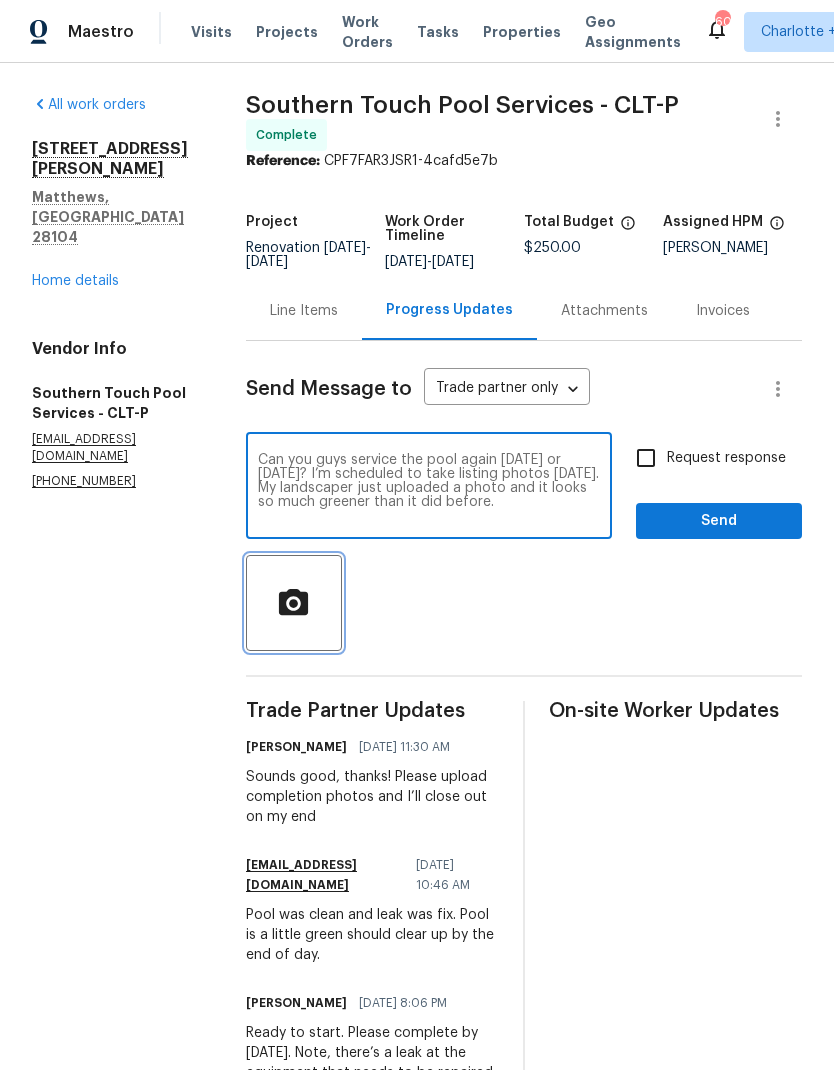 click 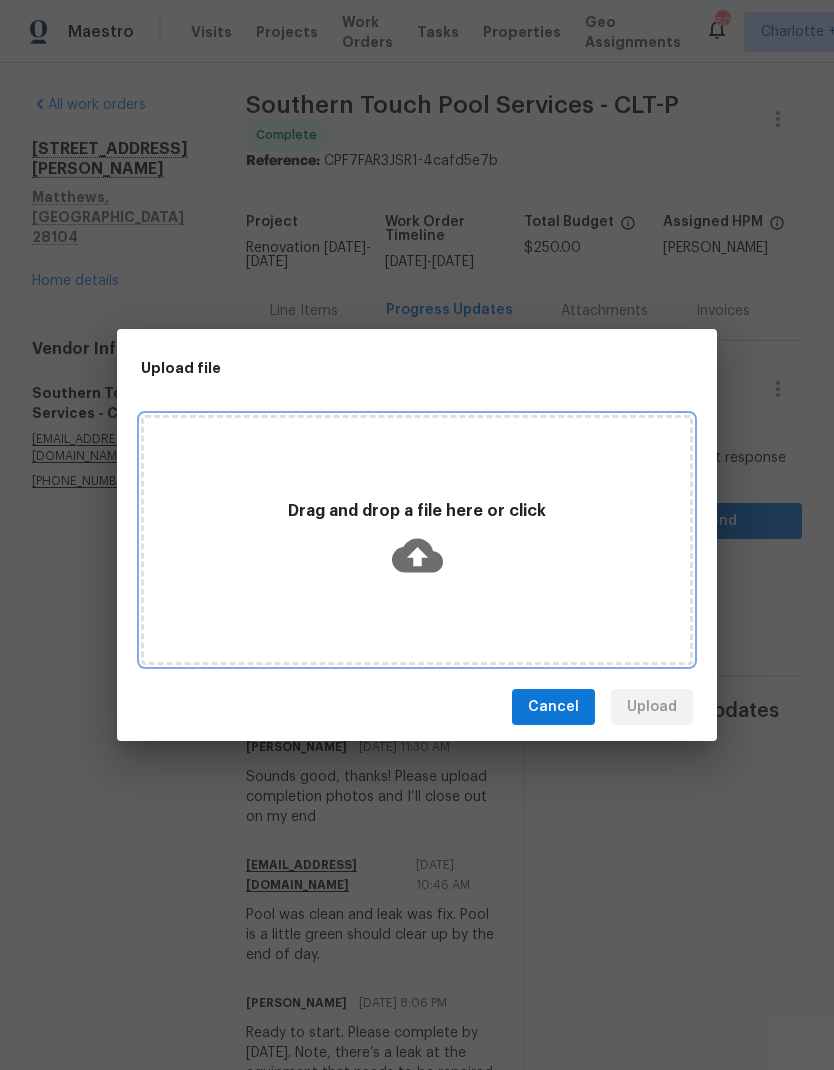 click 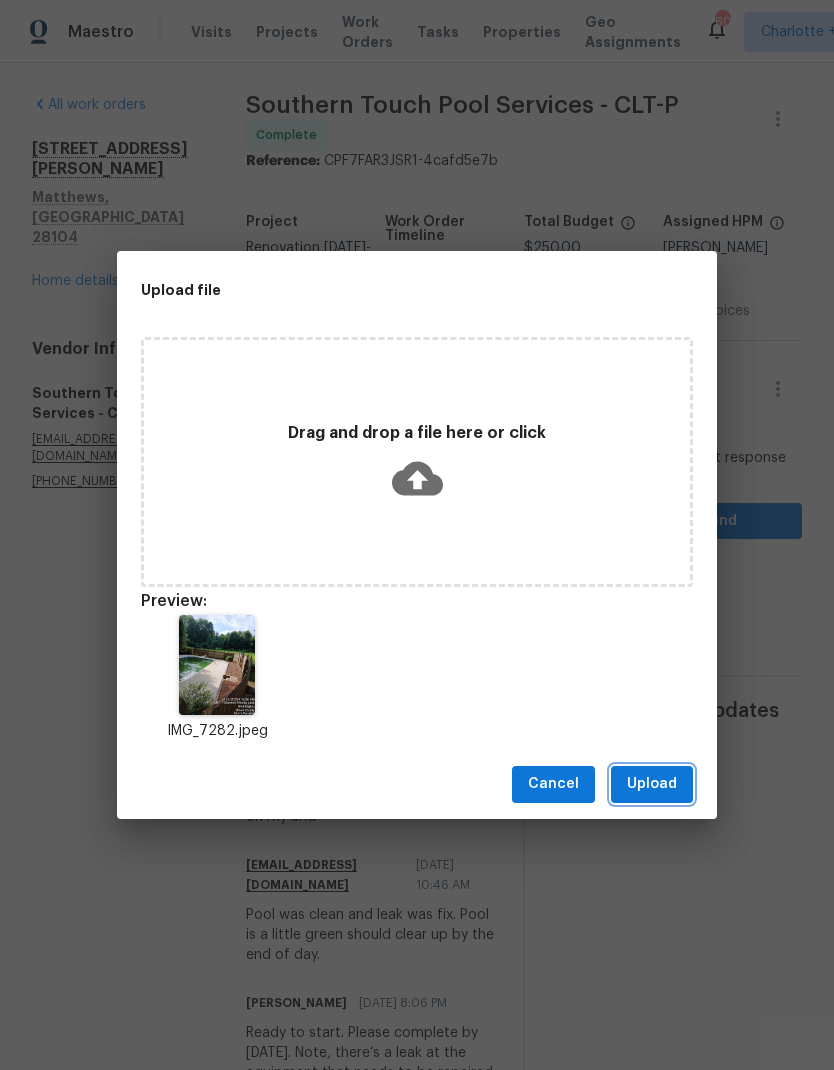click on "Upload" at bounding box center (652, 784) 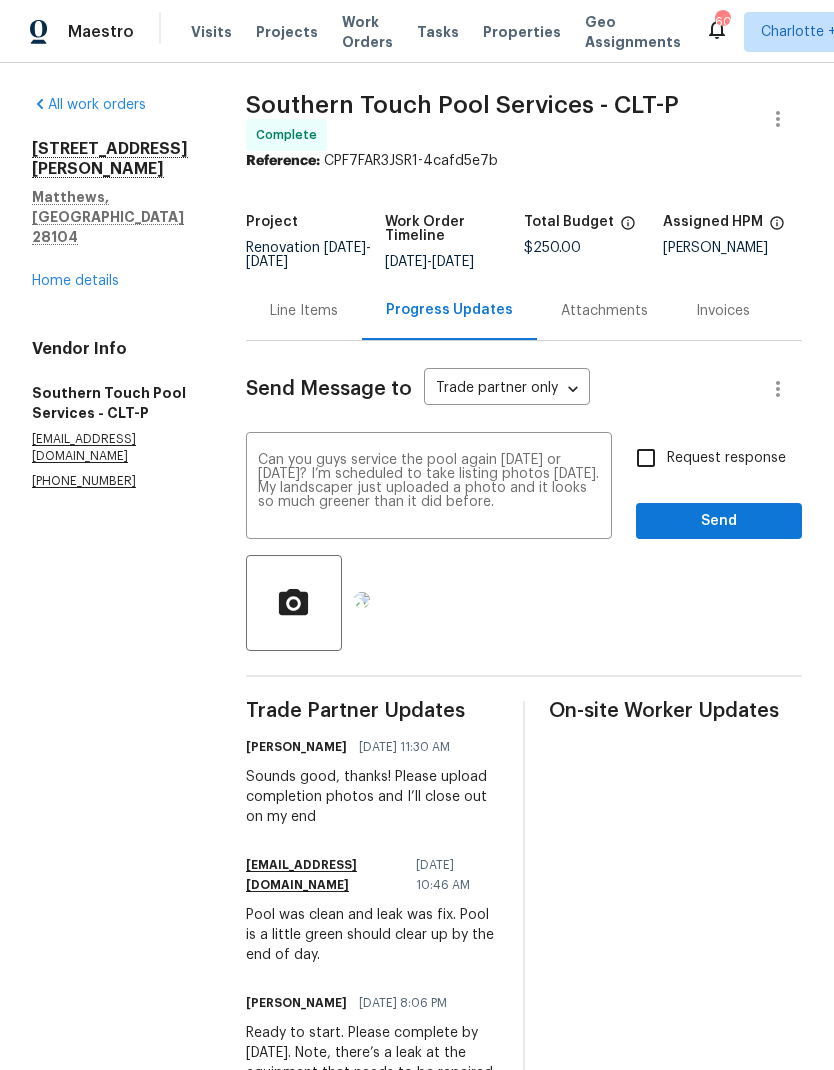 click on "Request response" at bounding box center (646, 458) 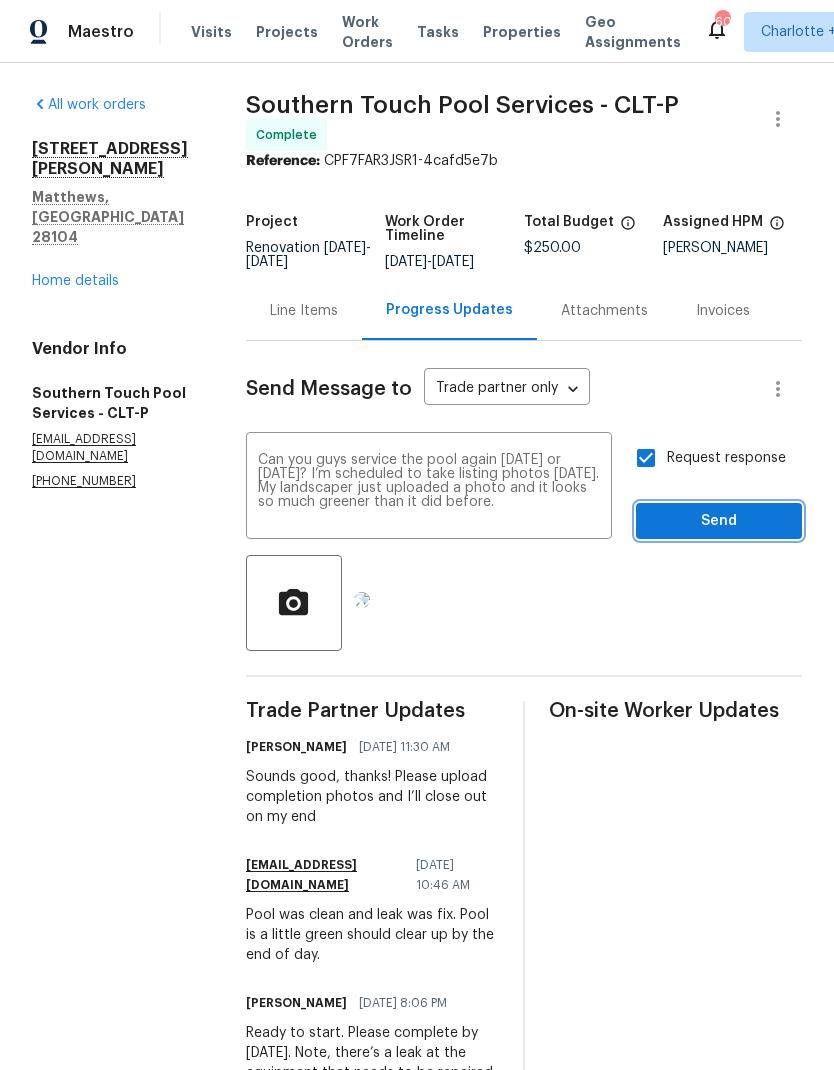 click on "Send" at bounding box center [719, 521] 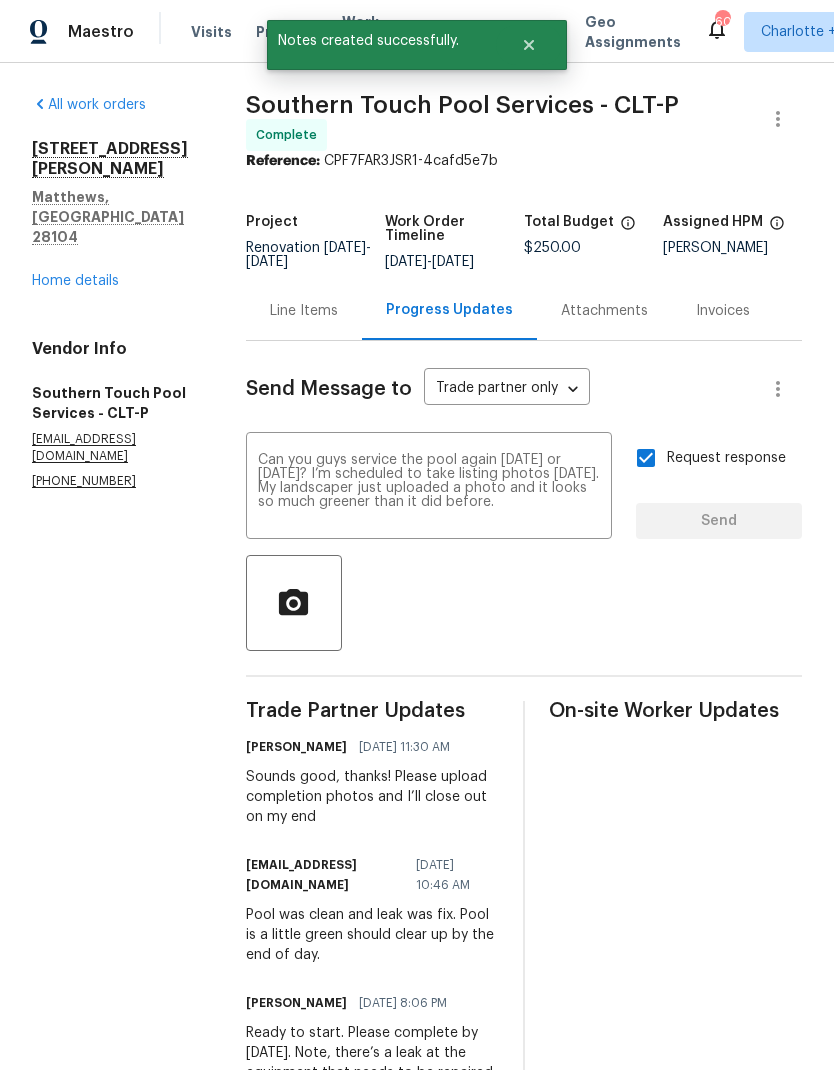 type 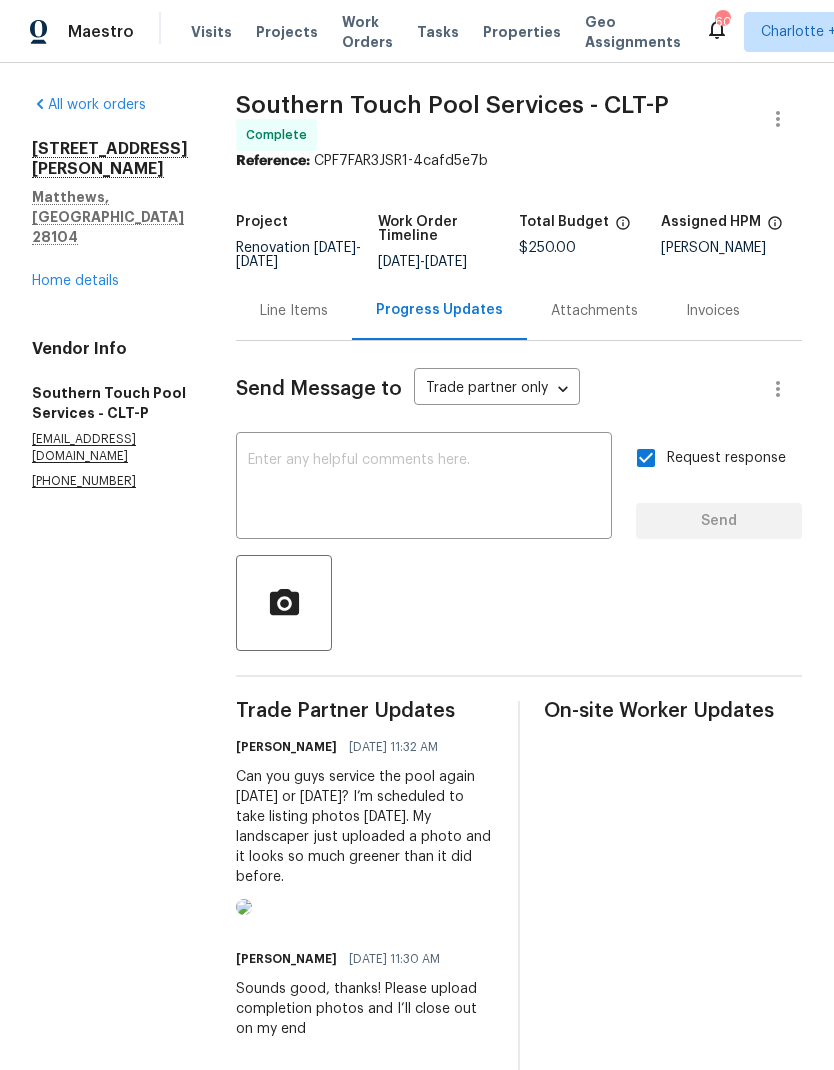 scroll, scrollTop: 0, scrollLeft: 0, axis: both 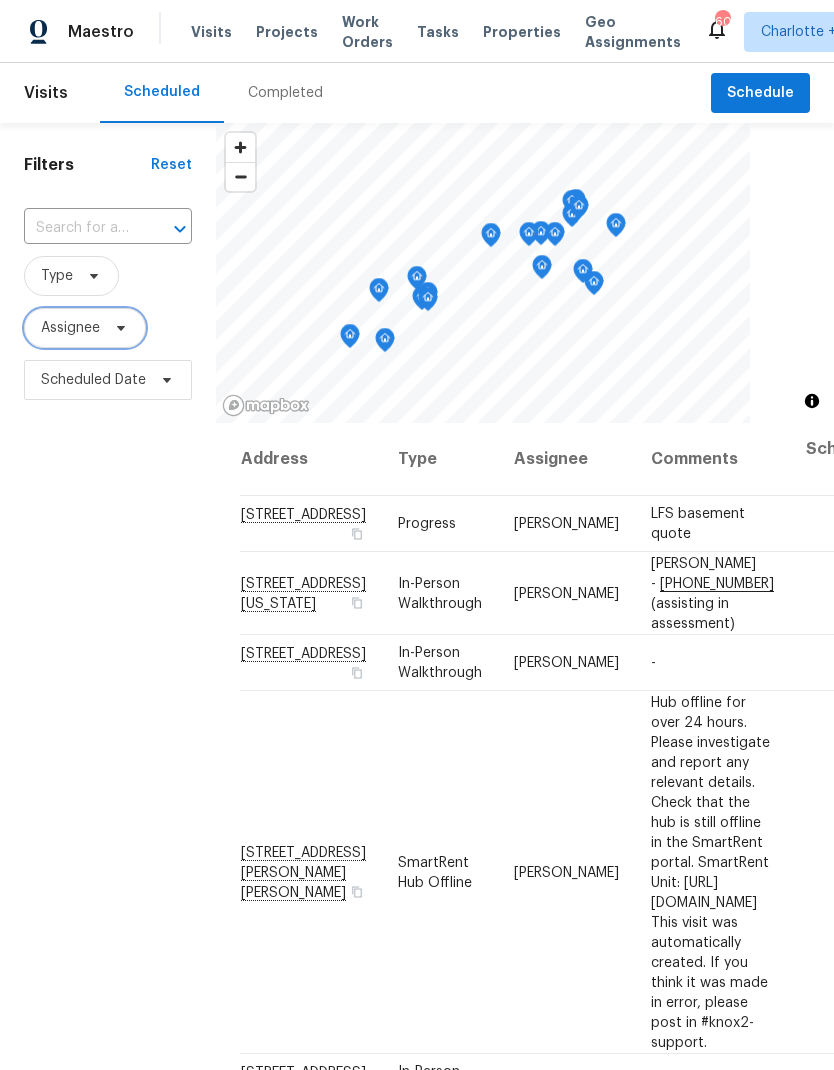 click at bounding box center [118, 328] 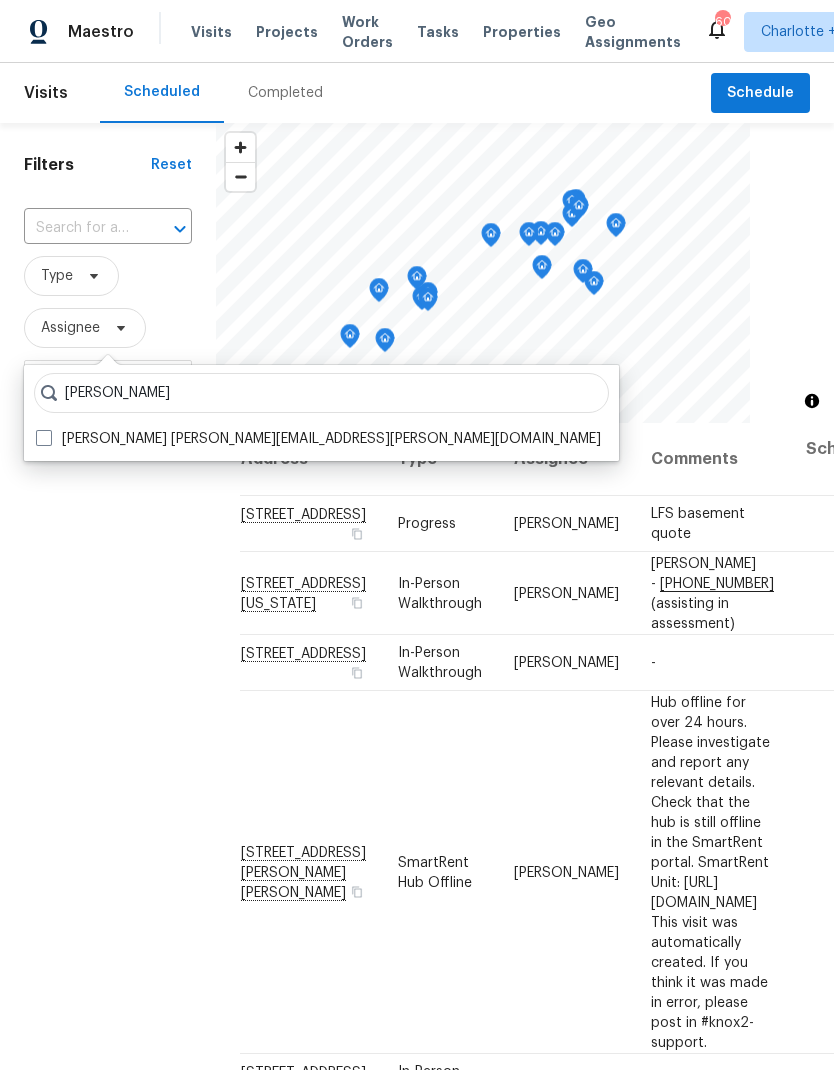 type on "William bynum" 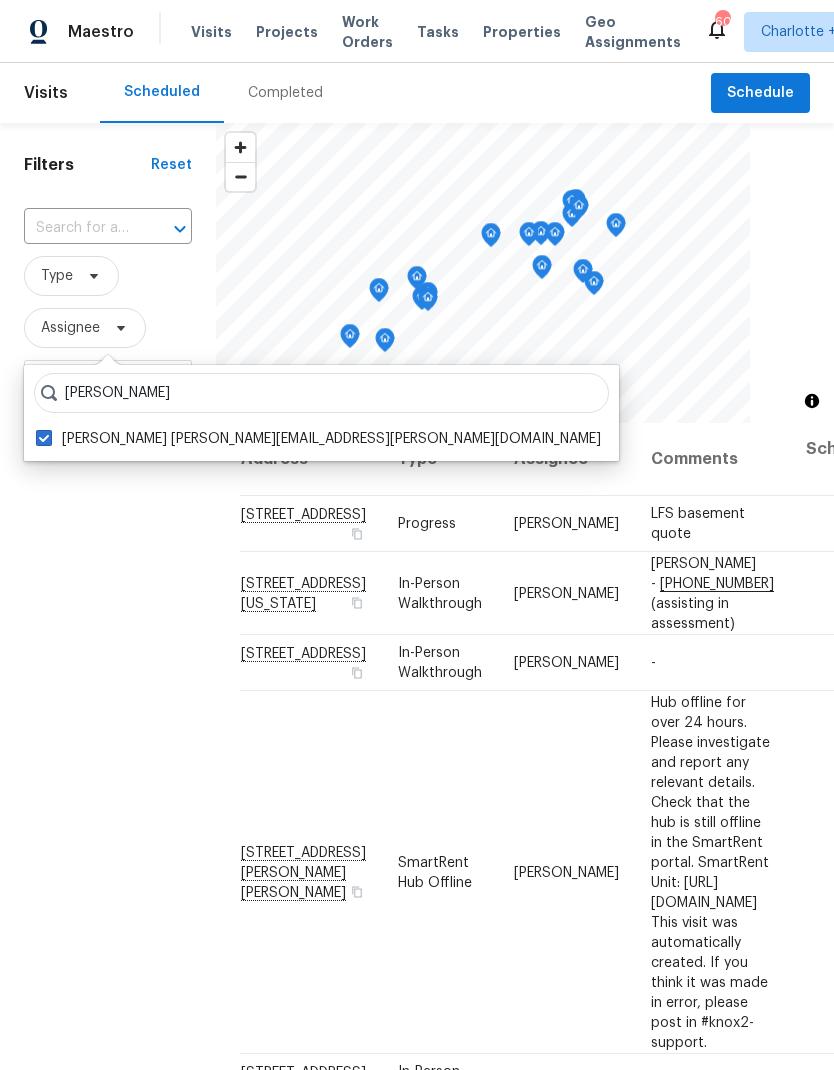 checkbox on "true" 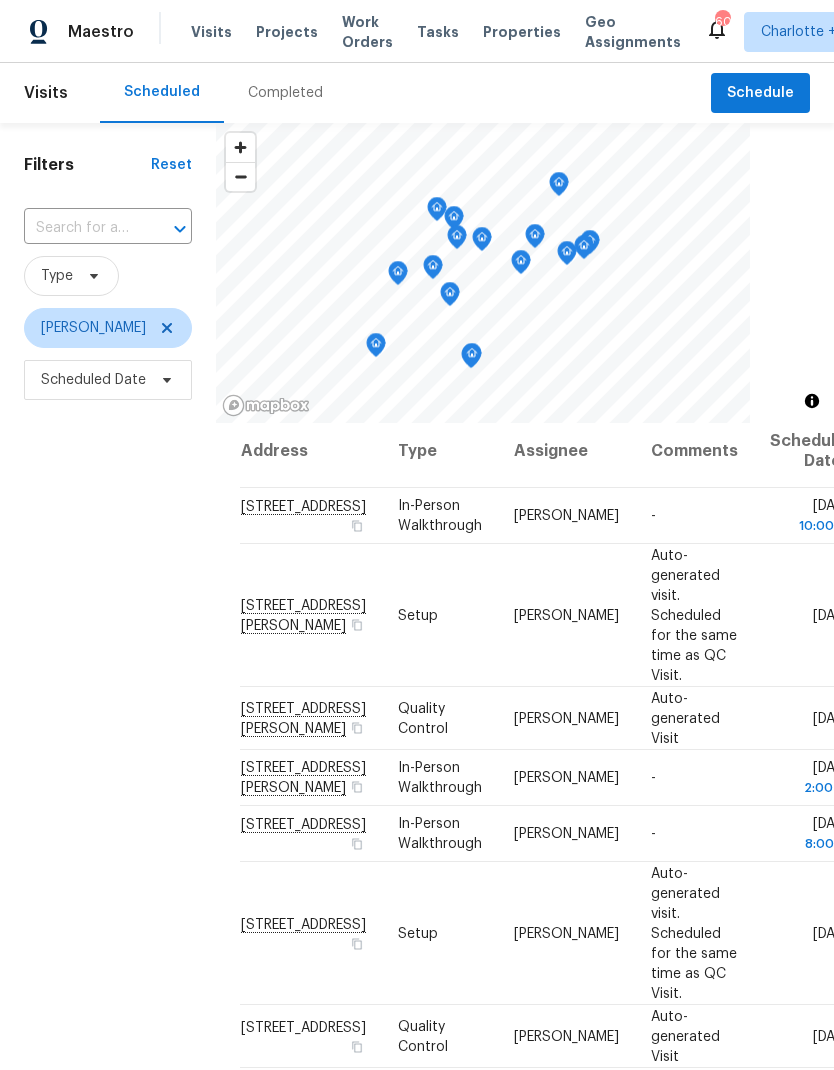 scroll, scrollTop: 7, scrollLeft: 0, axis: vertical 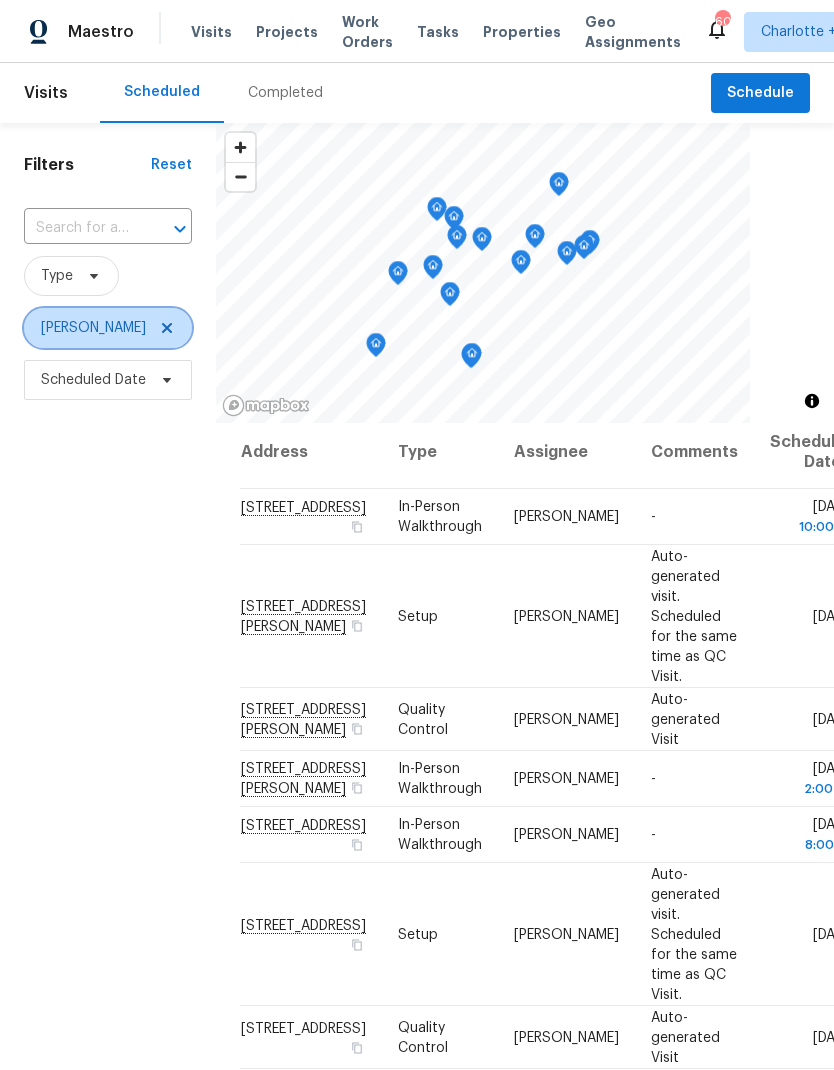 click 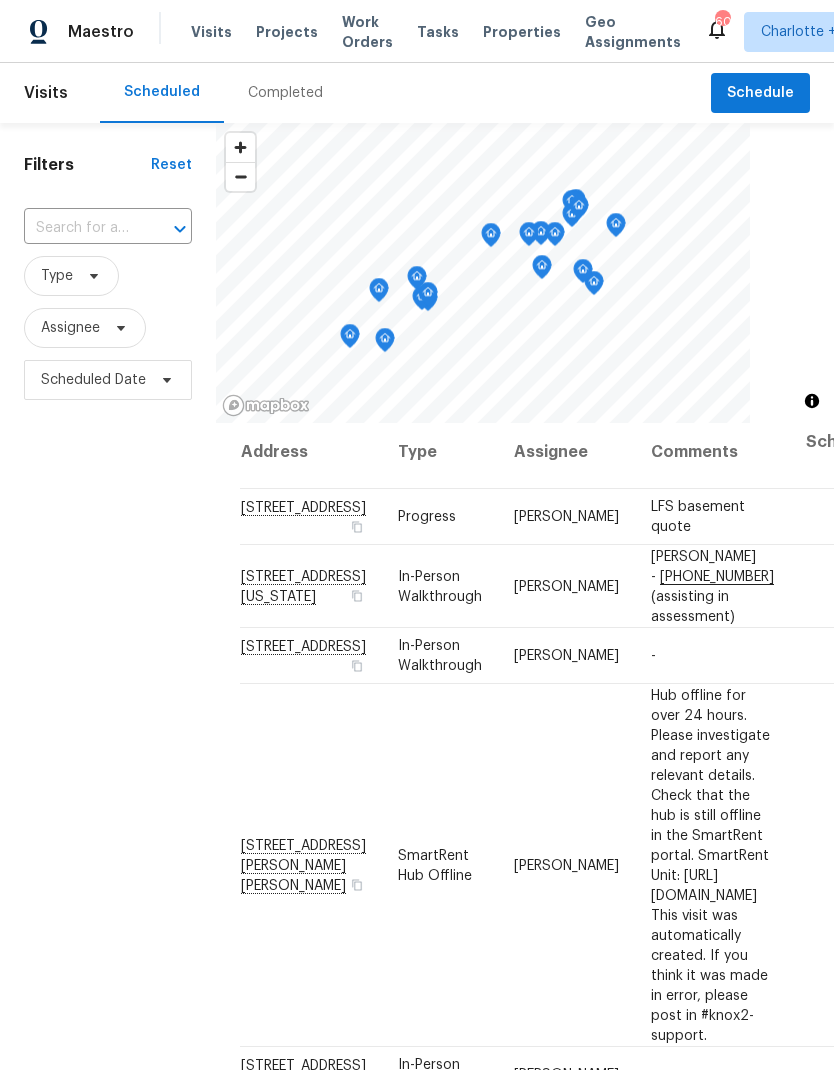 click at bounding box center (80, 228) 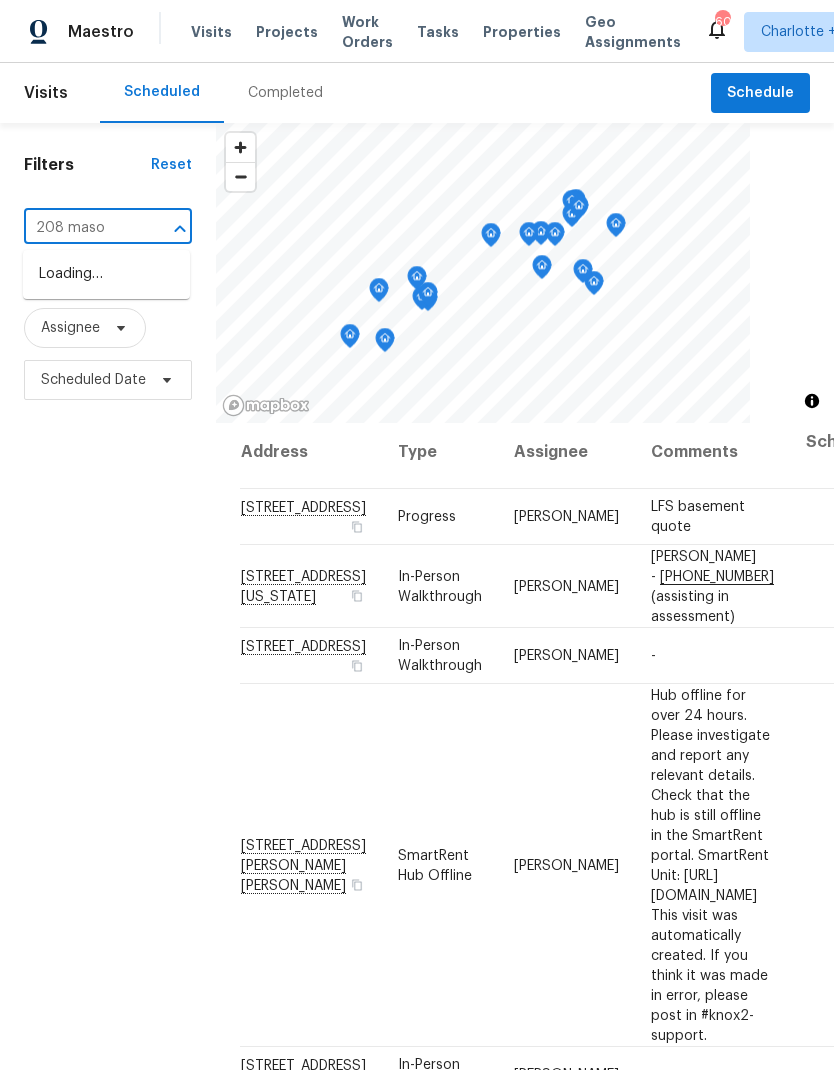 type on "208 mason" 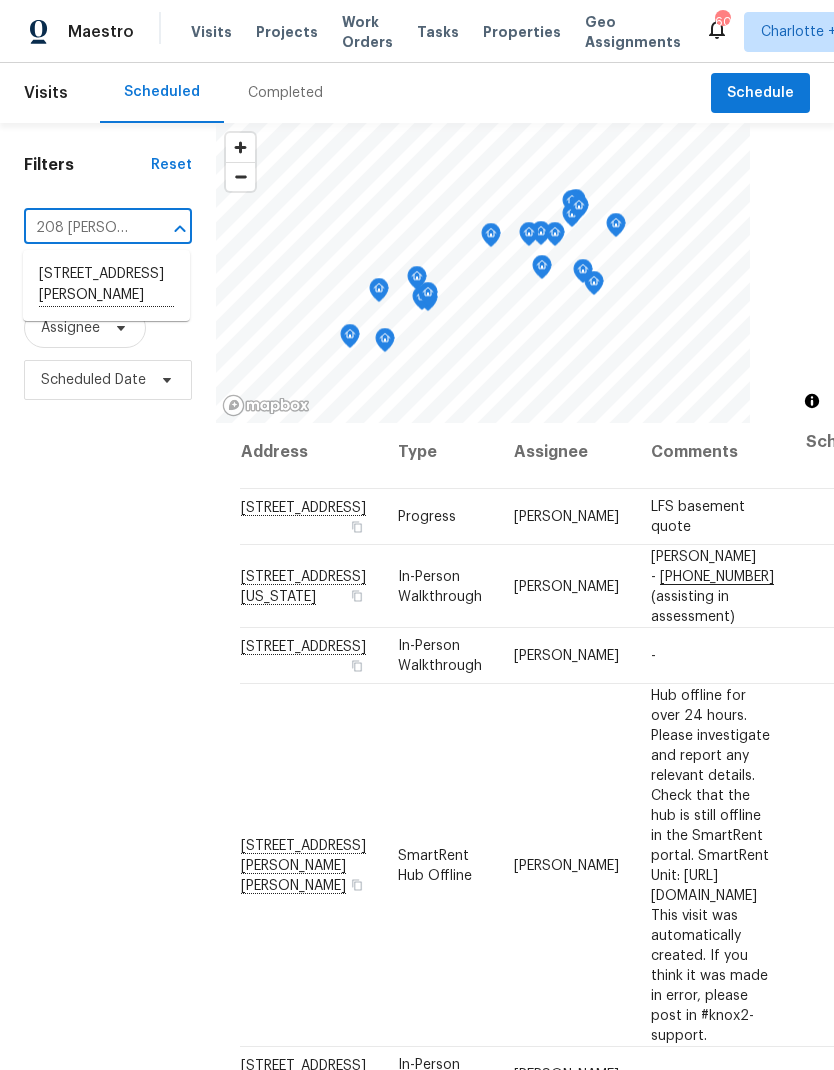 click on "208 Mason Rd, Boiling Springs, SC 29316" at bounding box center [106, 285] 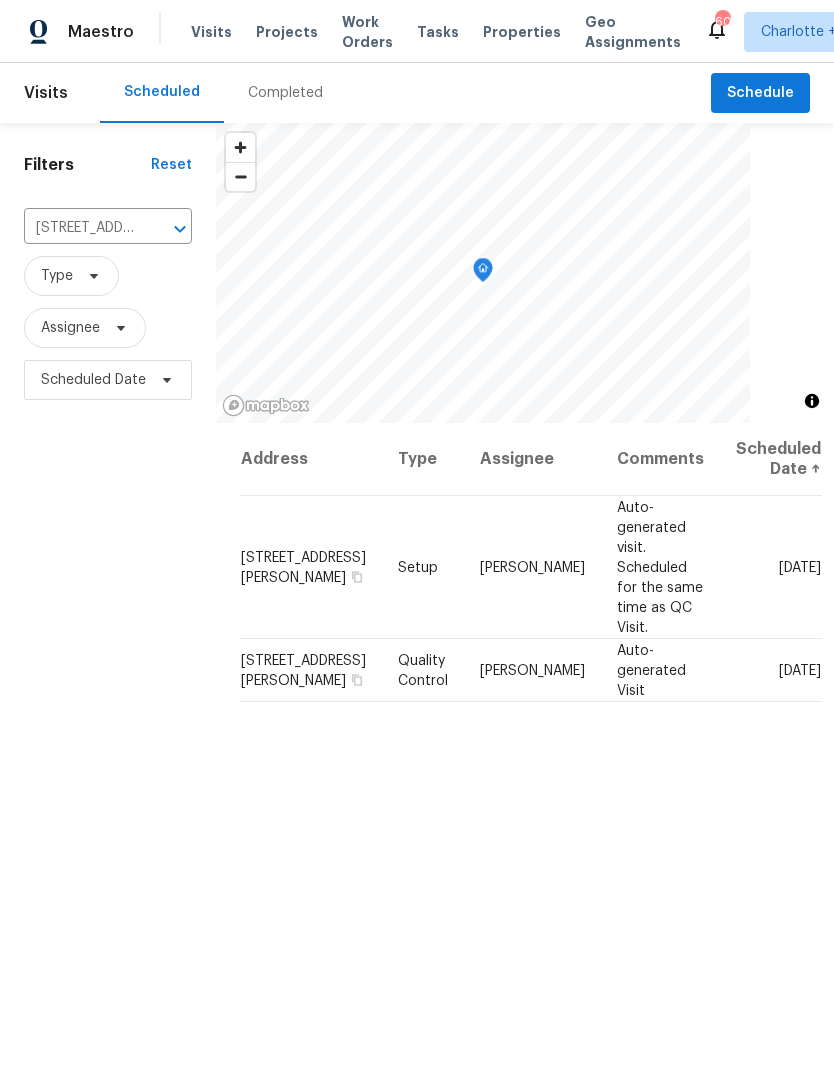 scroll, scrollTop: 0, scrollLeft: 0, axis: both 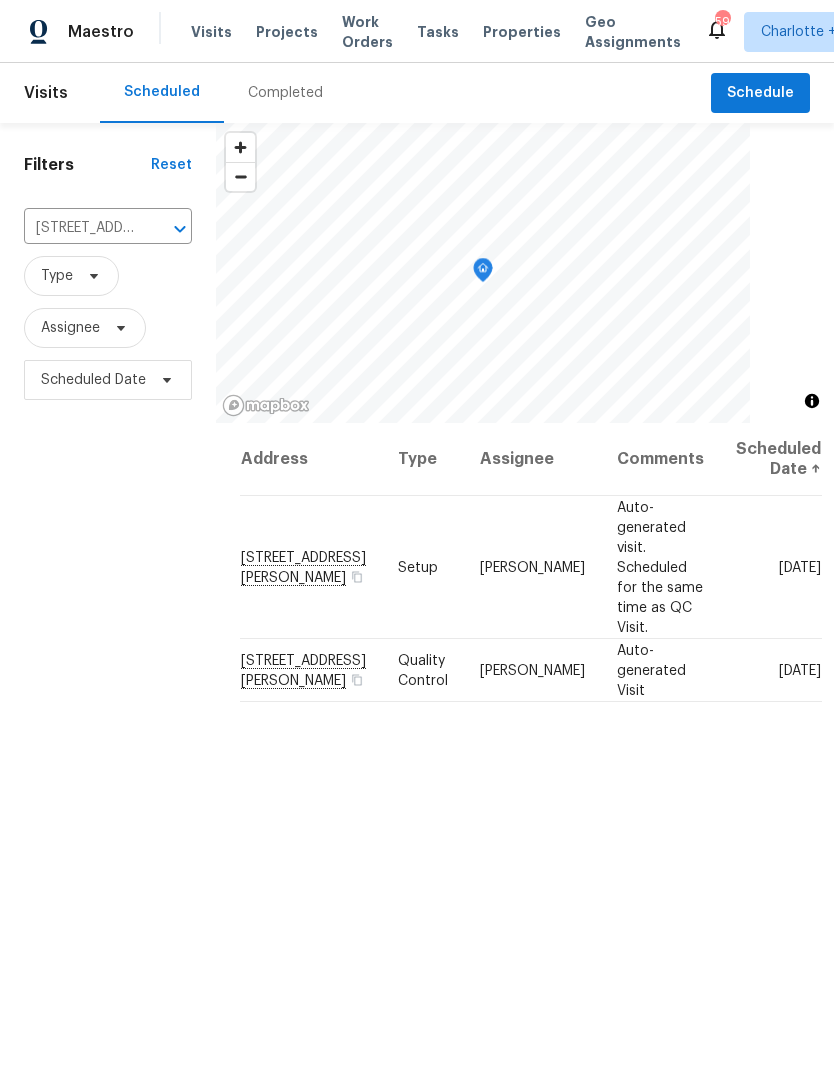 click on "Maestro" at bounding box center (101, 32) 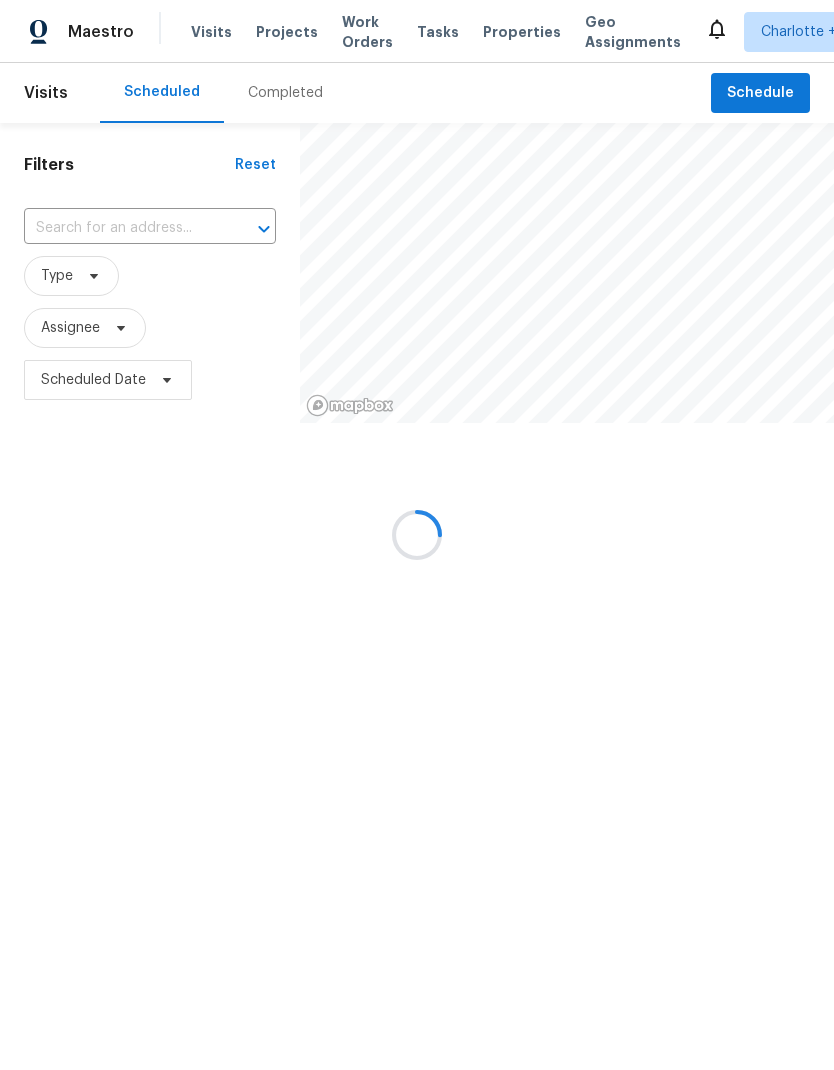 scroll, scrollTop: 0, scrollLeft: 0, axis: both 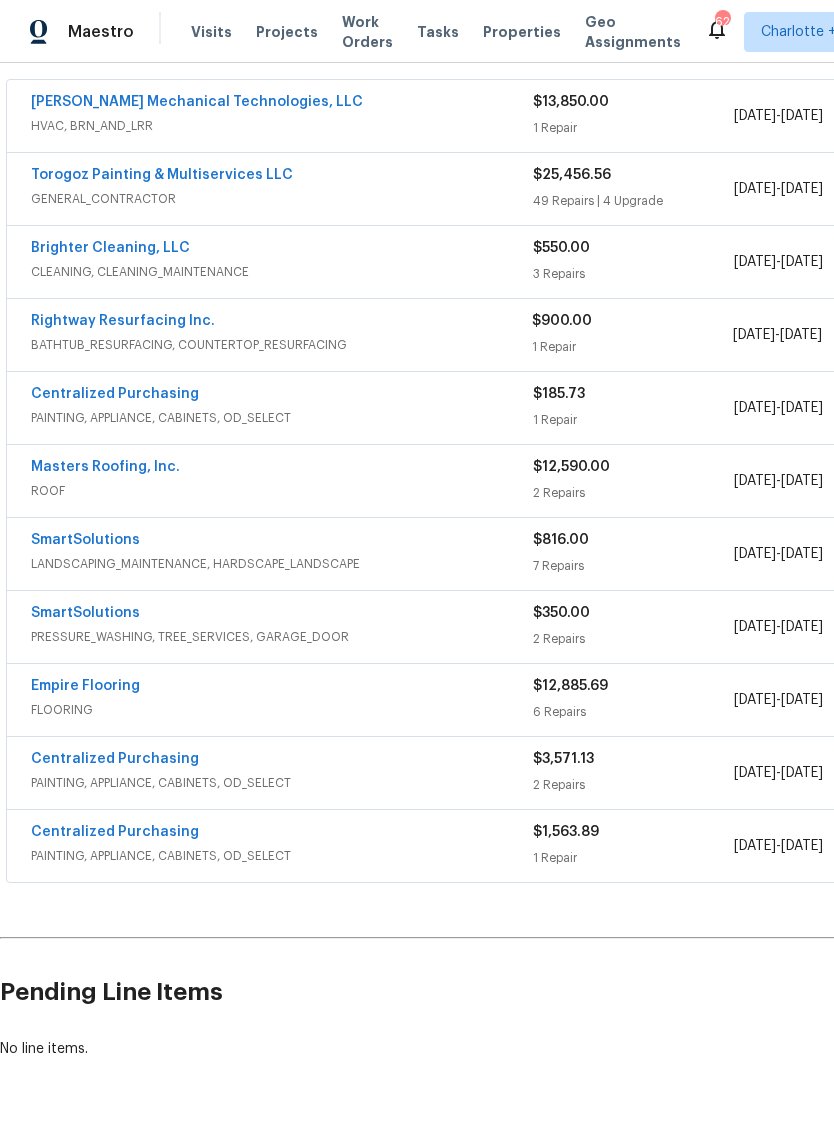 click on "Rightway Resurfacing Inc." at bounding box center [123, 321] 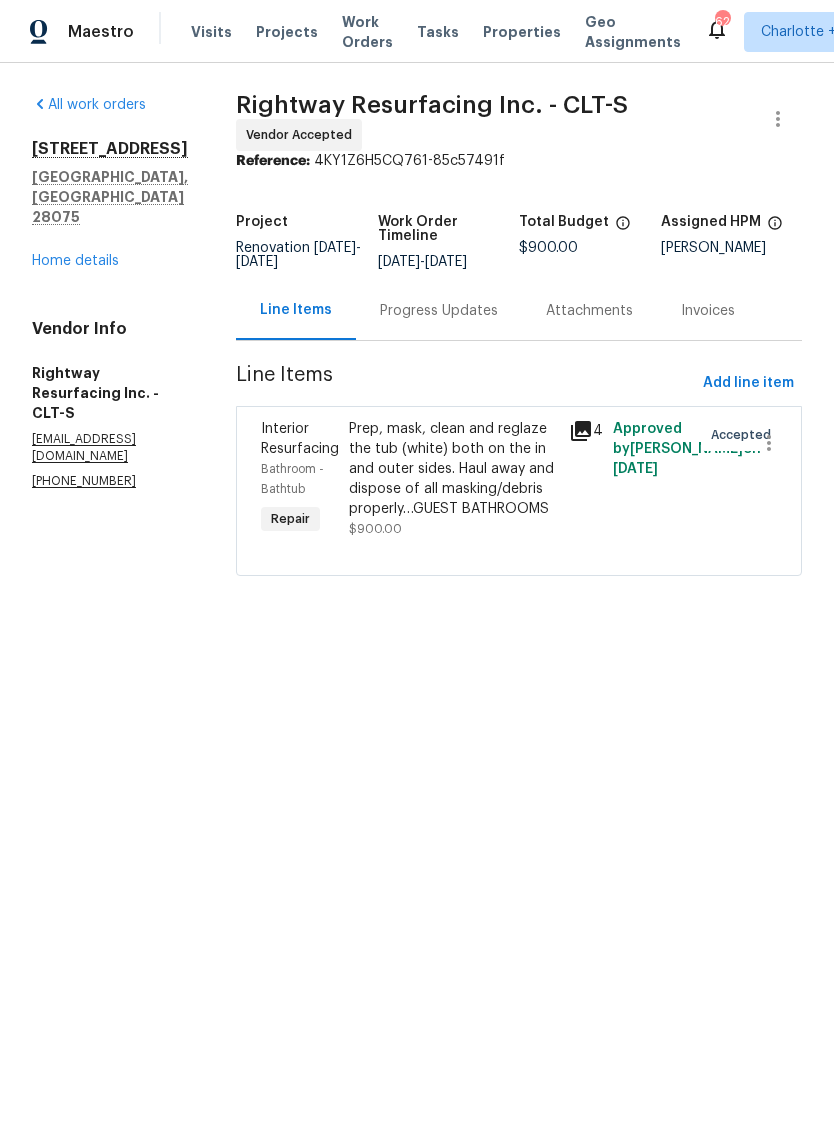 click on "Progress Updates" at bounding box center [439, 310] 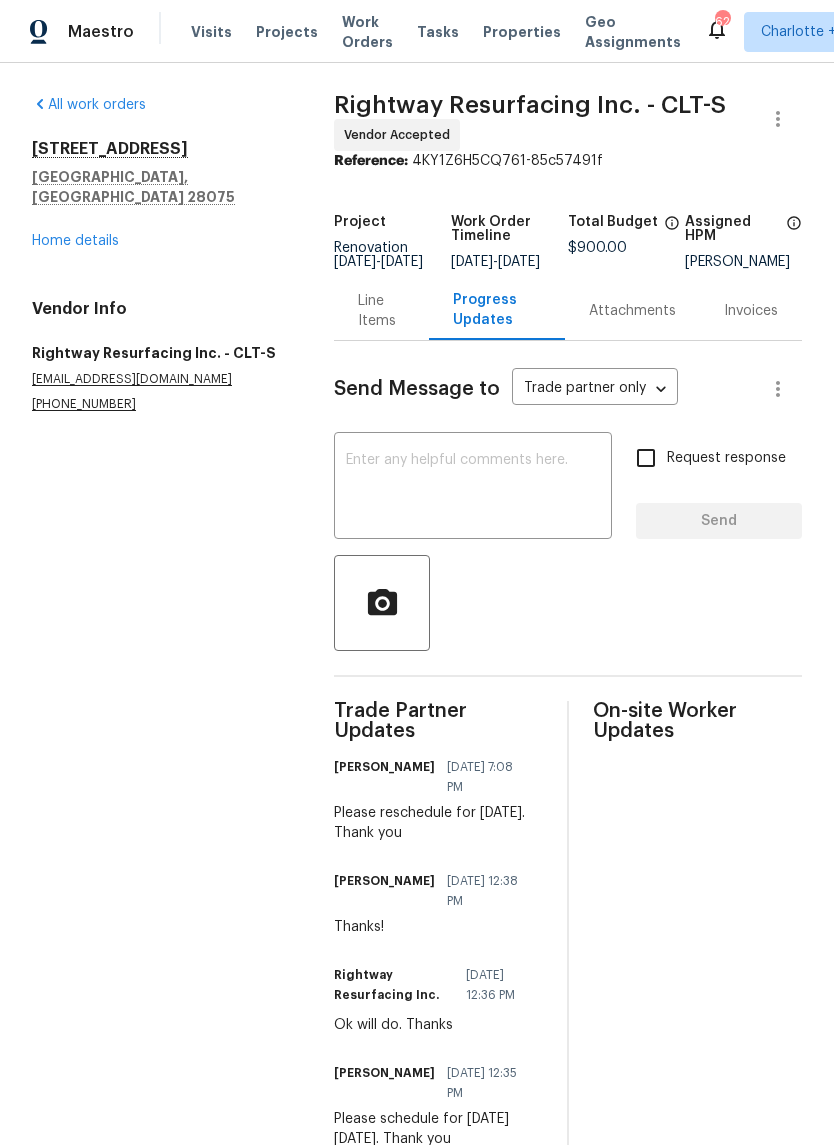click at bounding box center (473, 488) 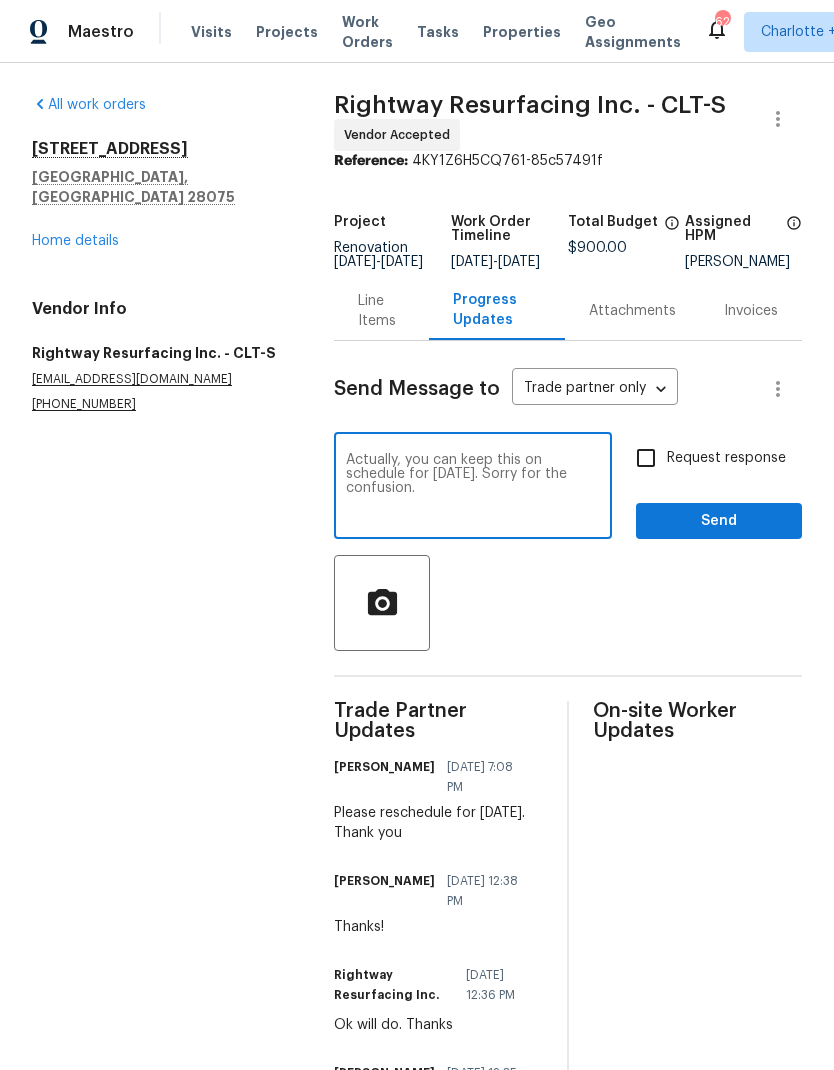 type on "Actually, you can keep this on schedule for [DATE]. Sorry for the confusion." 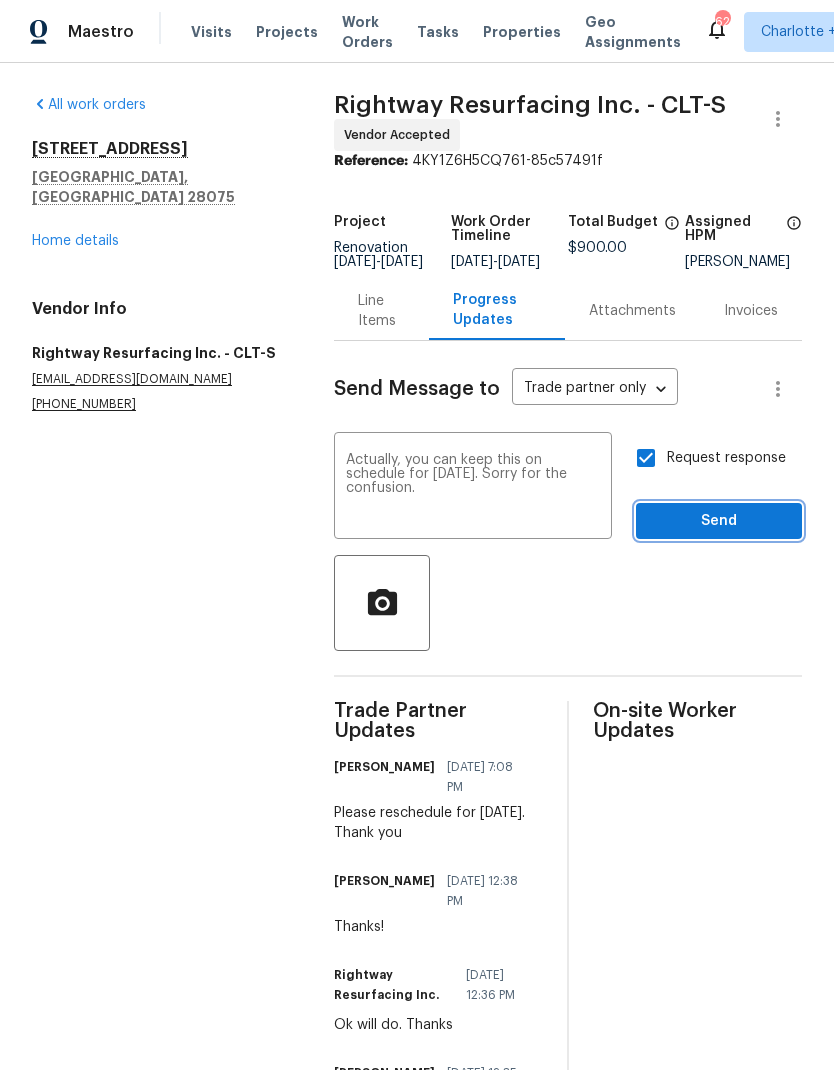 click on "Send" at bounding box center [719, 521] 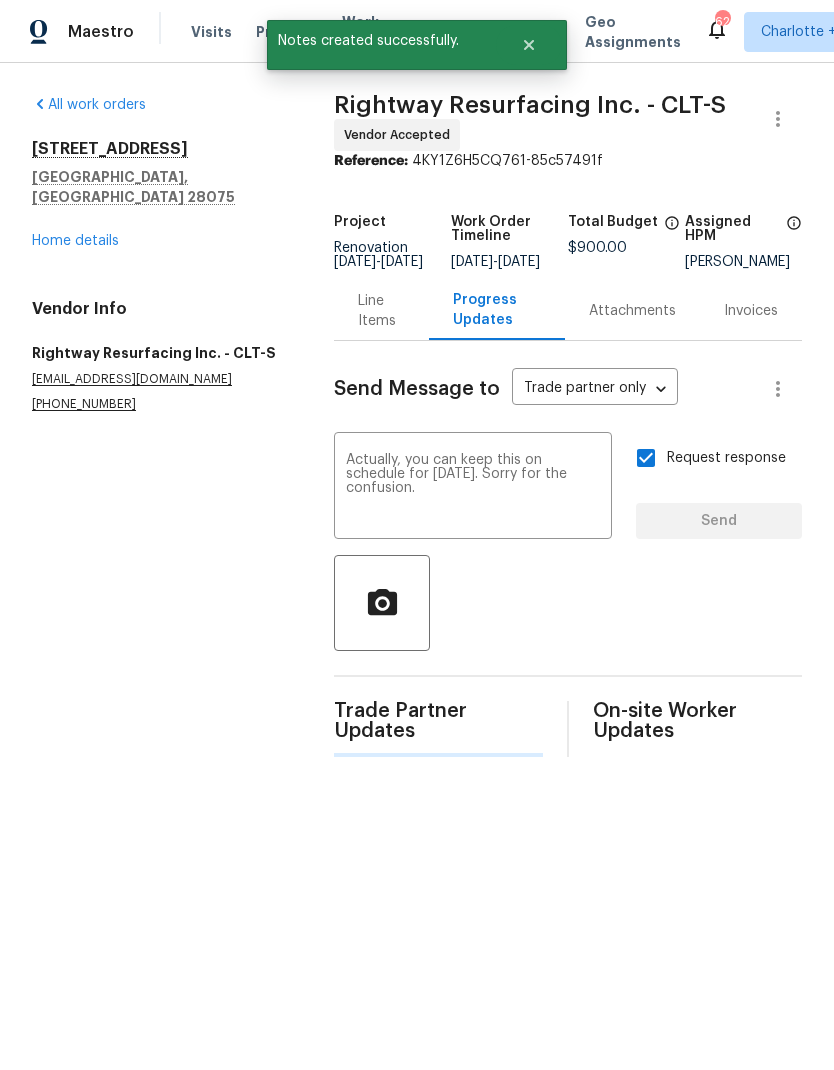 type 